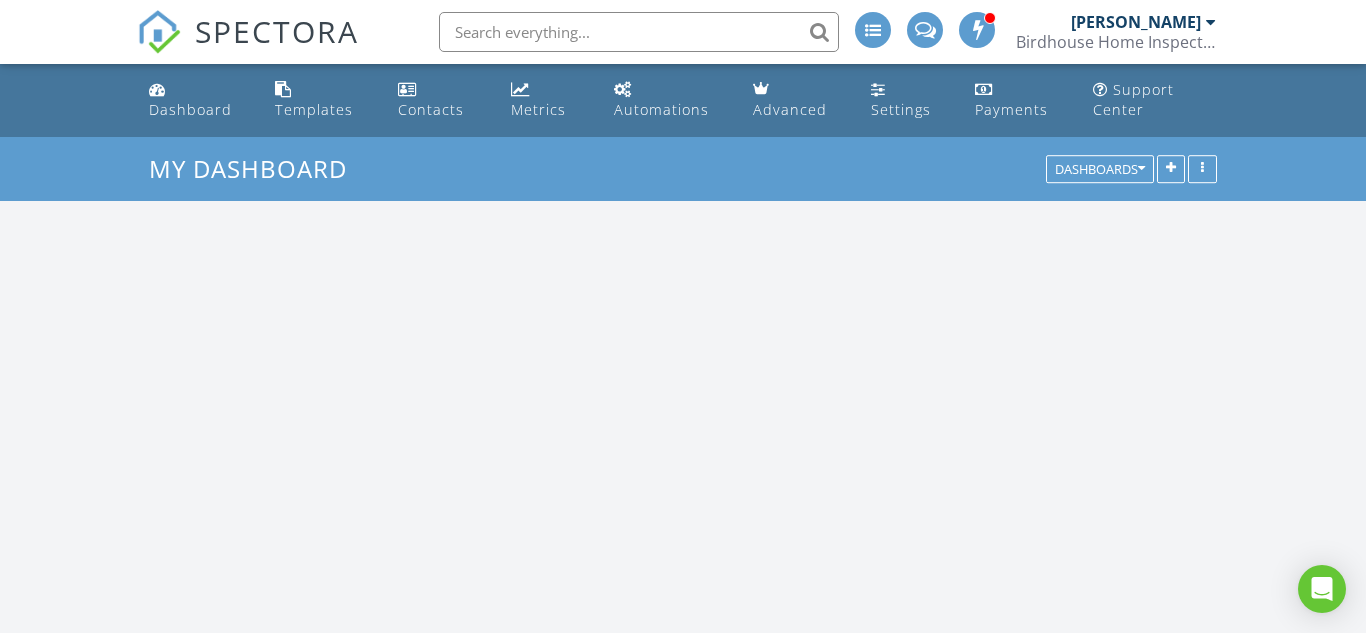 scroll, scrollTop: 0, scrollLeft: 0, axis: both 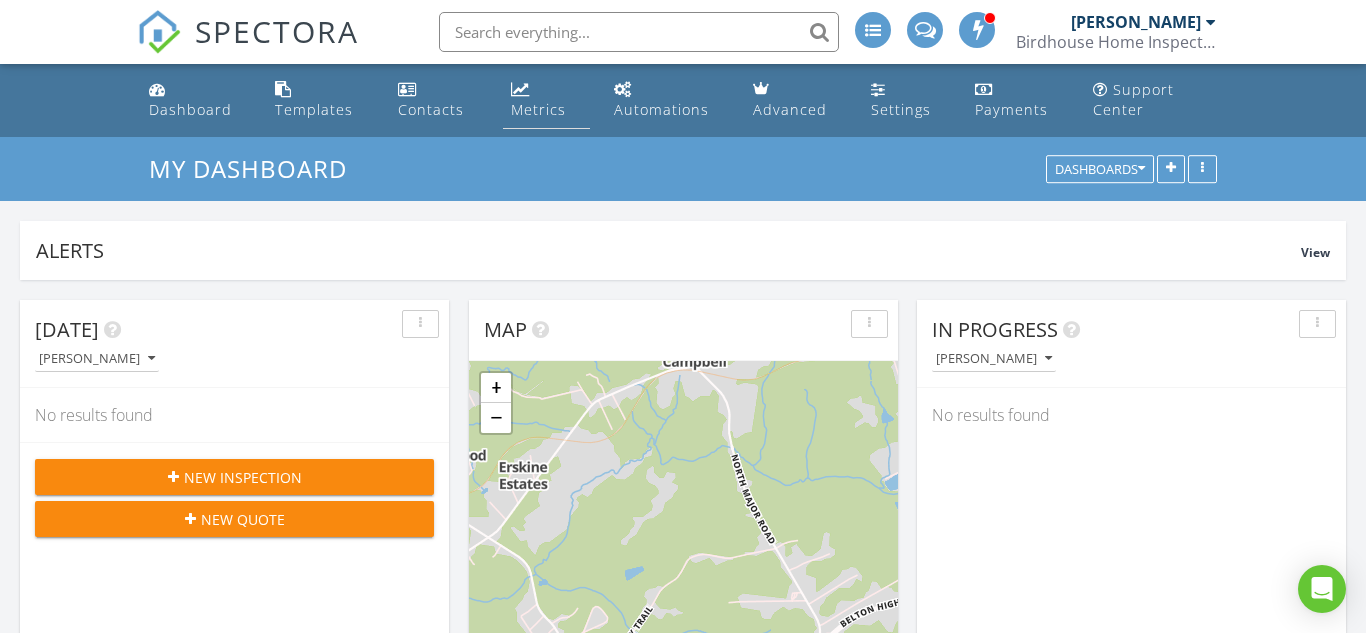 click on "Metrics" at bounding box center [538, 109] 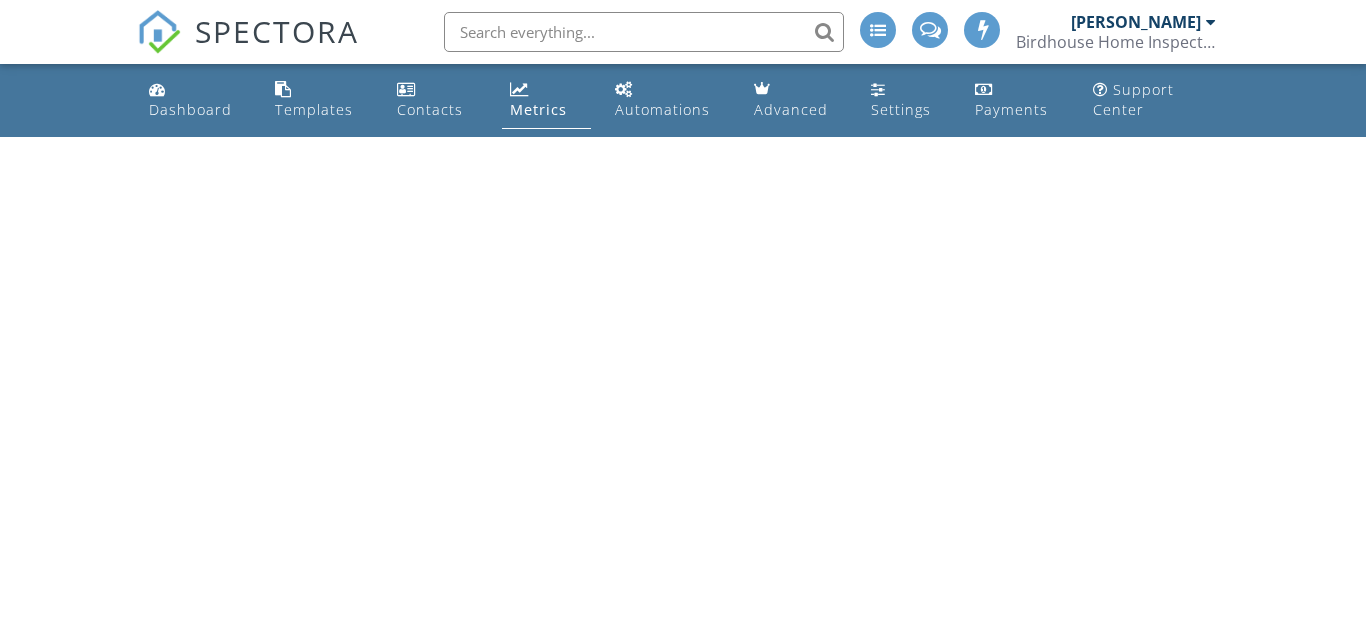 scroll, scrollTop: 0, scrollLeft: 0, axis: both 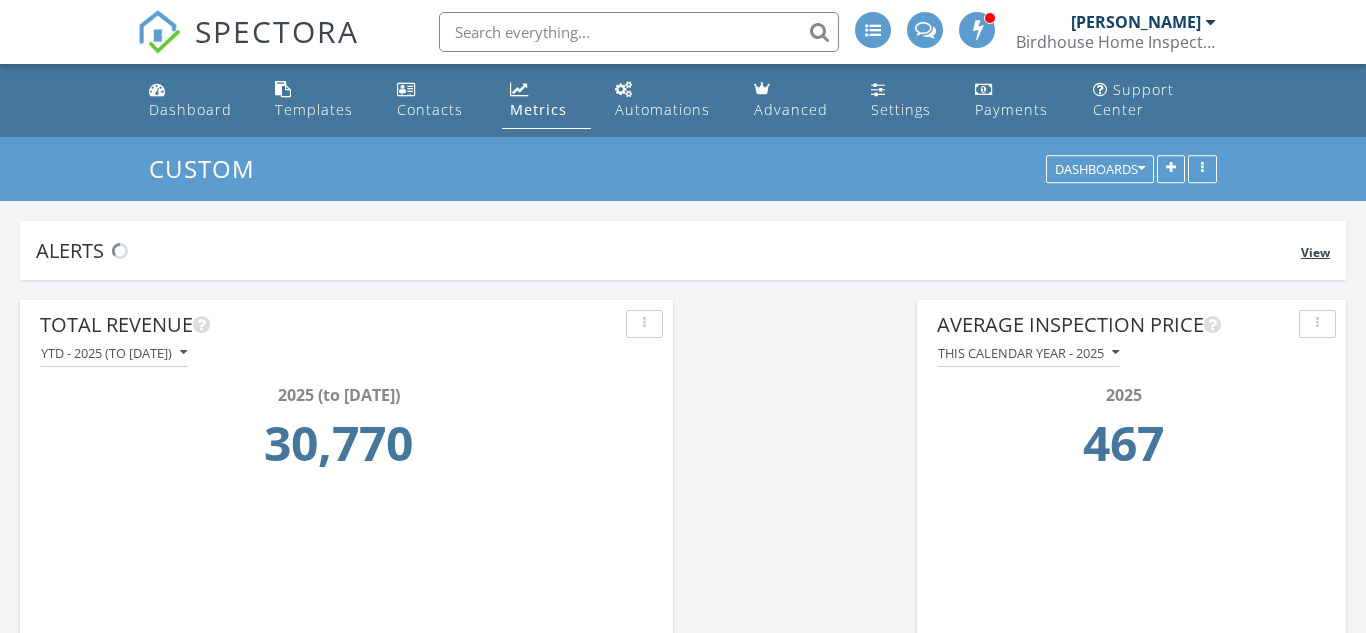 click on "Alerts
View" at bounding box center (683, 250) 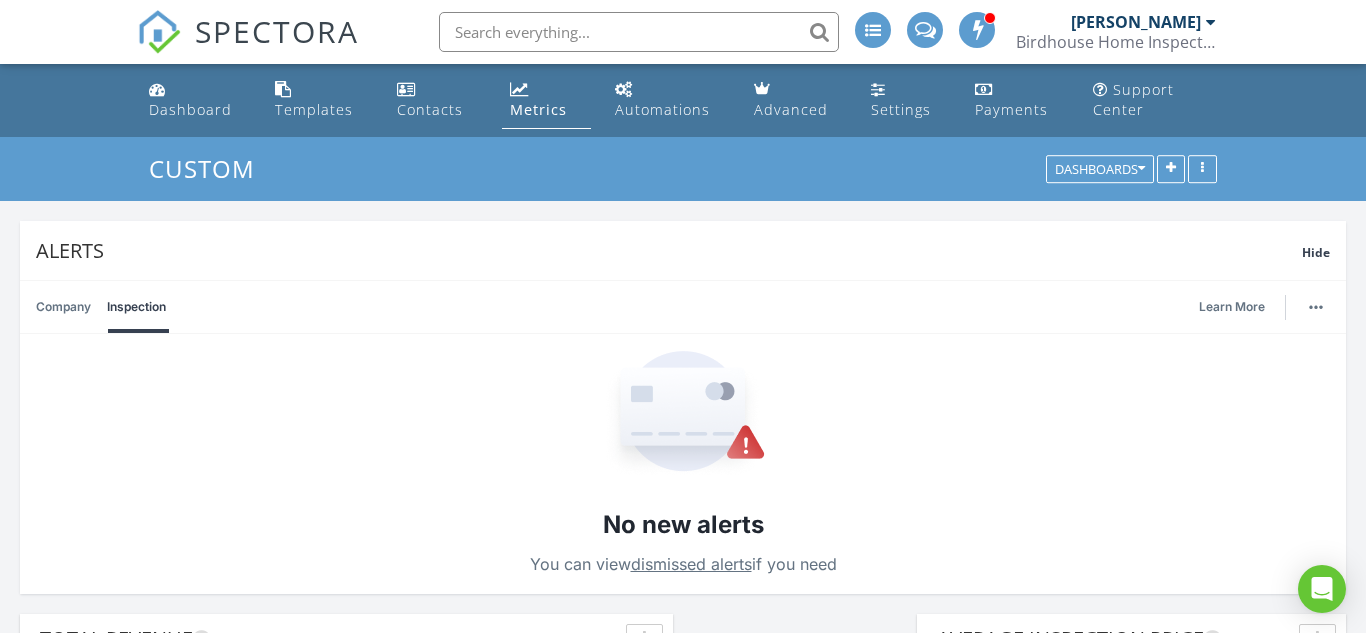 scroll, scrollTop: 10, scrollLeft: 10, axis: both 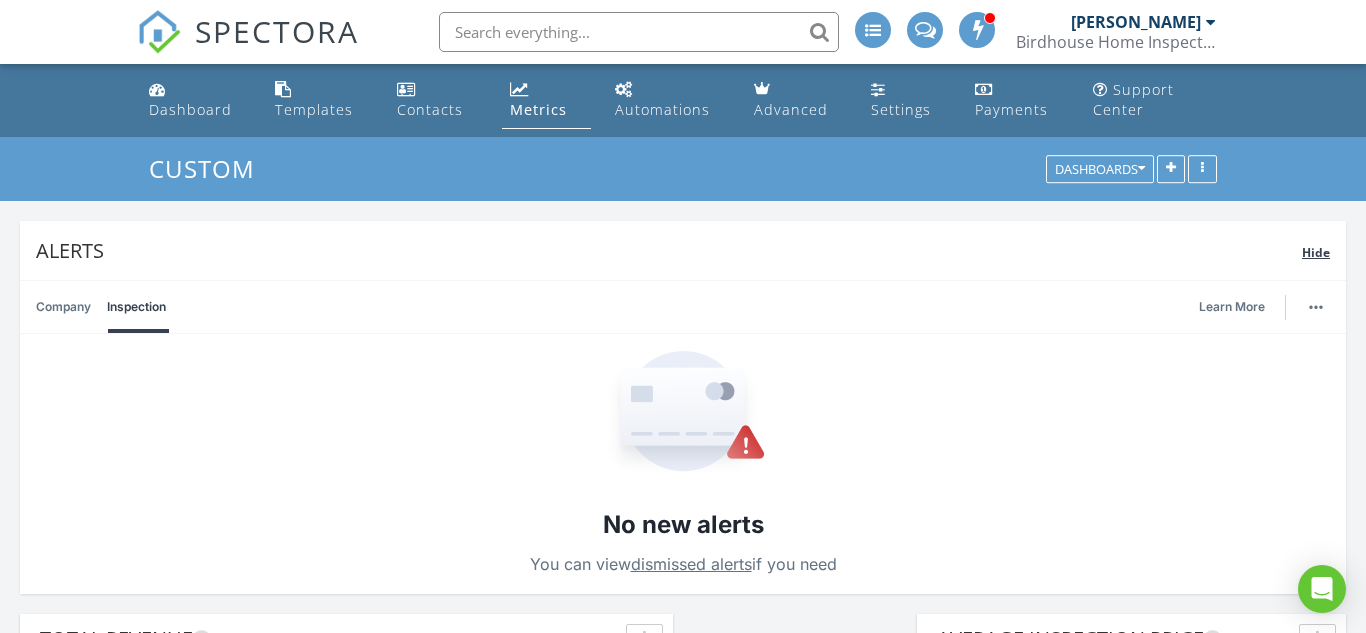 click on "Hide" at bounding box center [1316, 252] 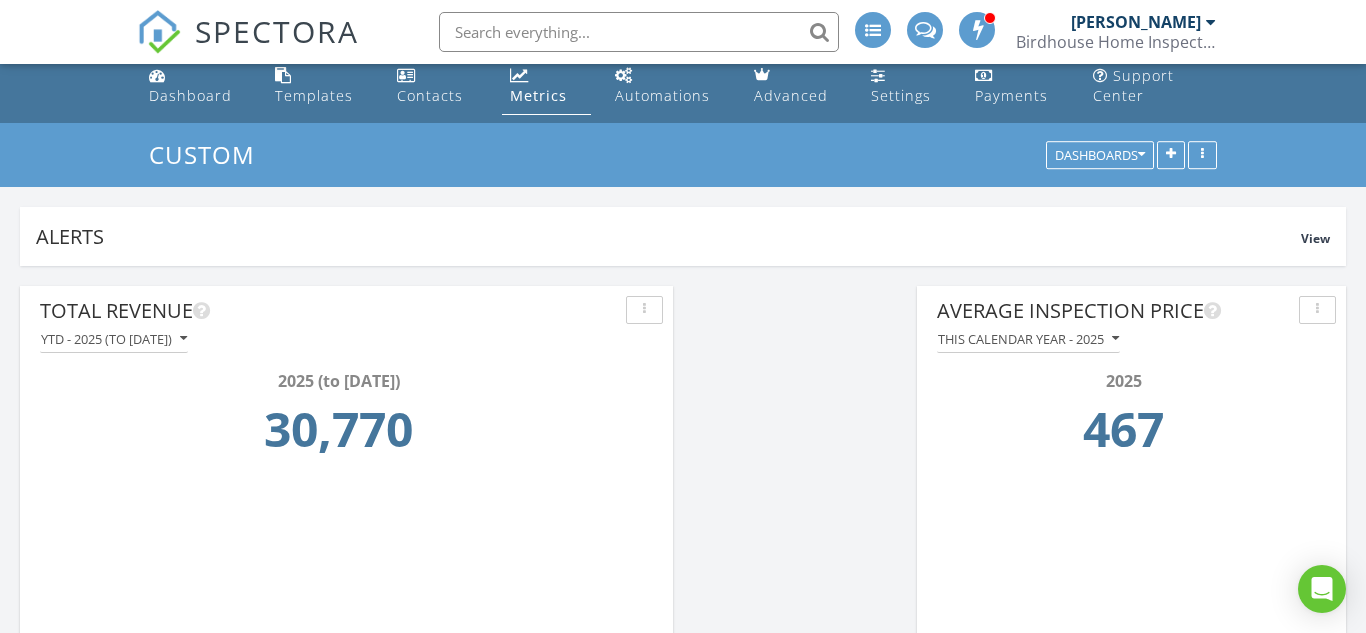 scroll, scrollTop: 15, scrollLeft: 0, axis: vertical 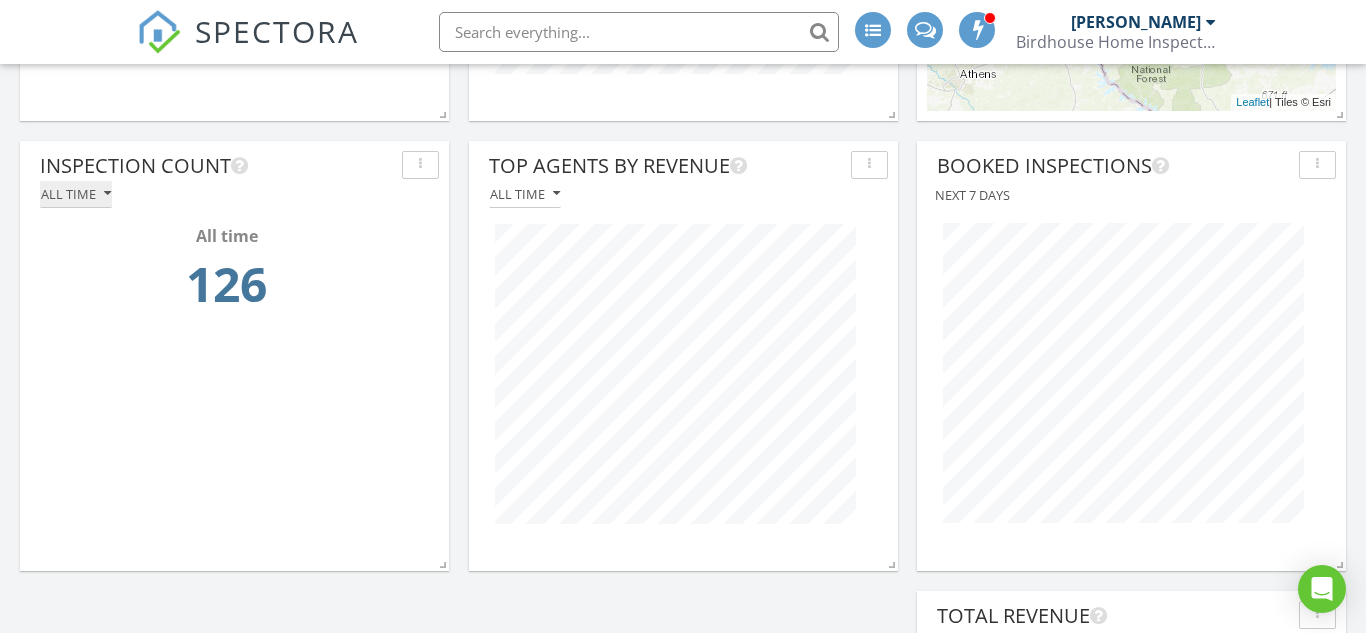 click on "All time" at bounding box center (76, 194) 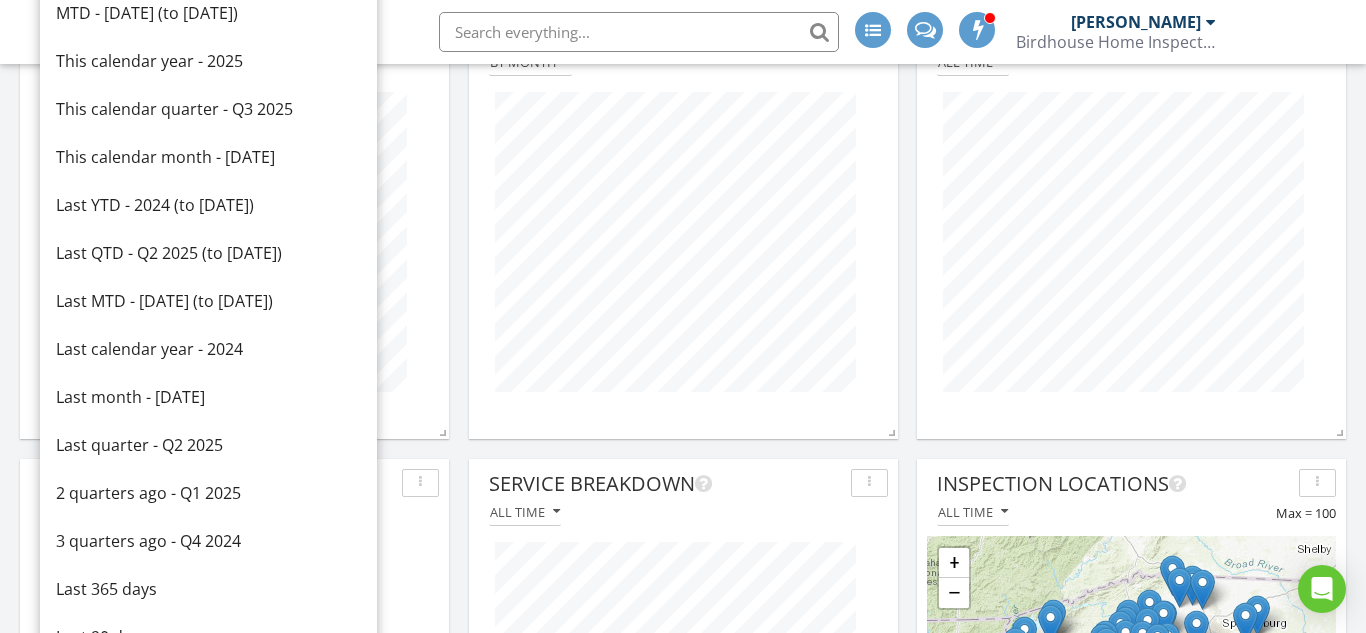 scroll, scrollTop: 1183, scrollLeft: 0, axis: vertical 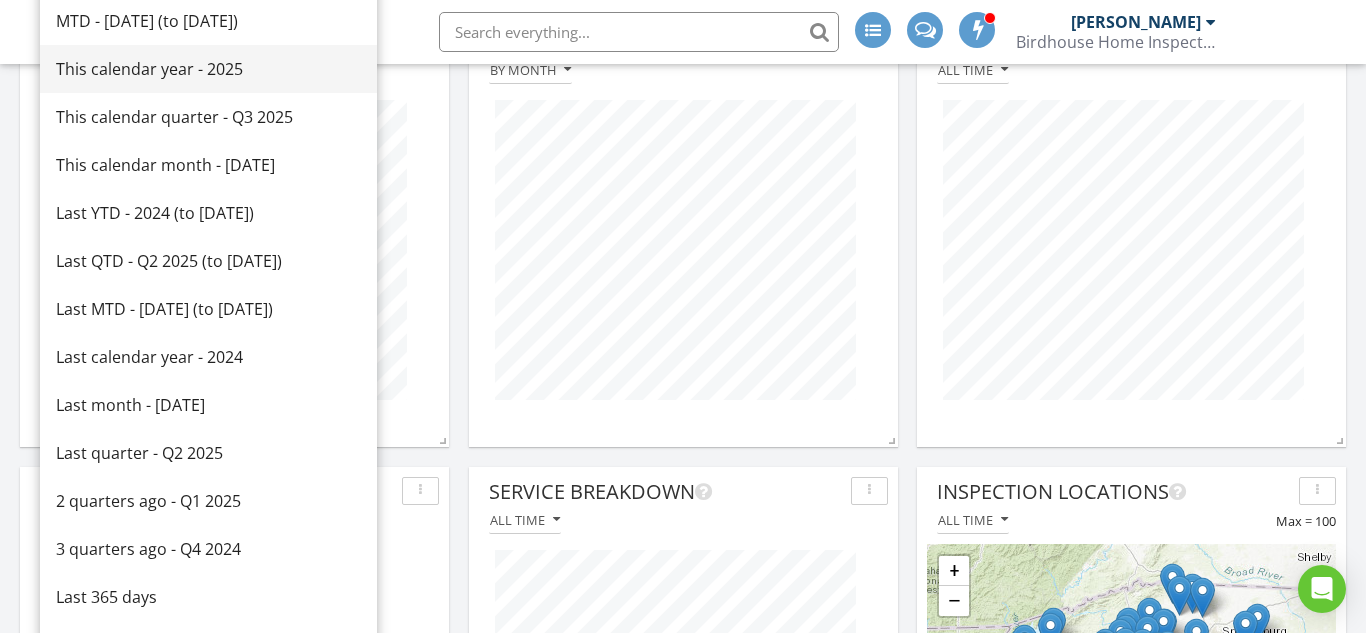 click on "This calendar year - 2025" at bounding box center (208, 69) 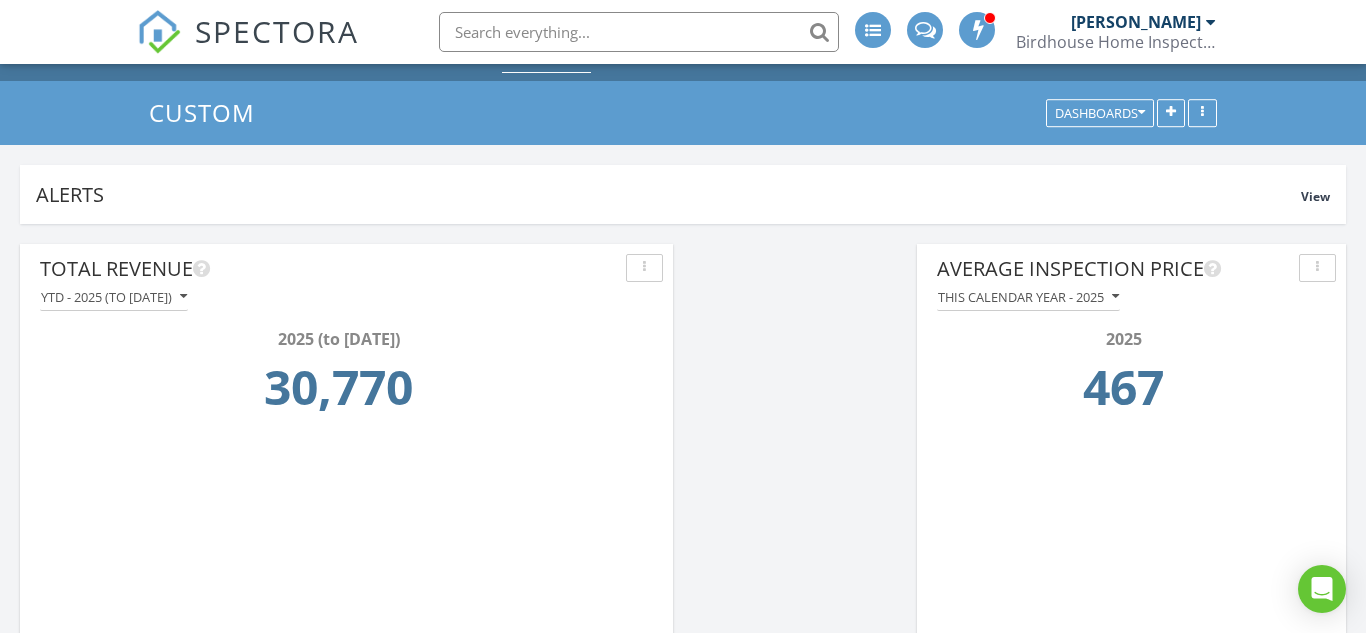 scroll, scrollTop: 0, scrollLeft: 0, axis: both 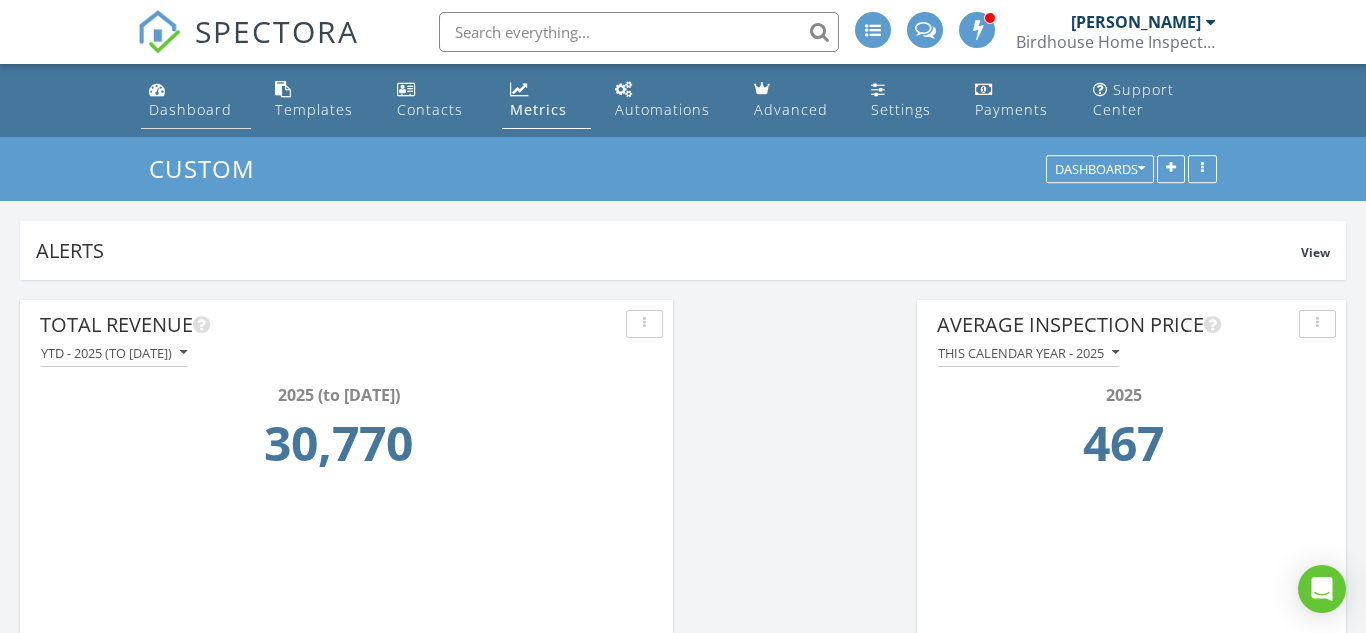 click on "Dashboard" at bounding box center (196, 100) 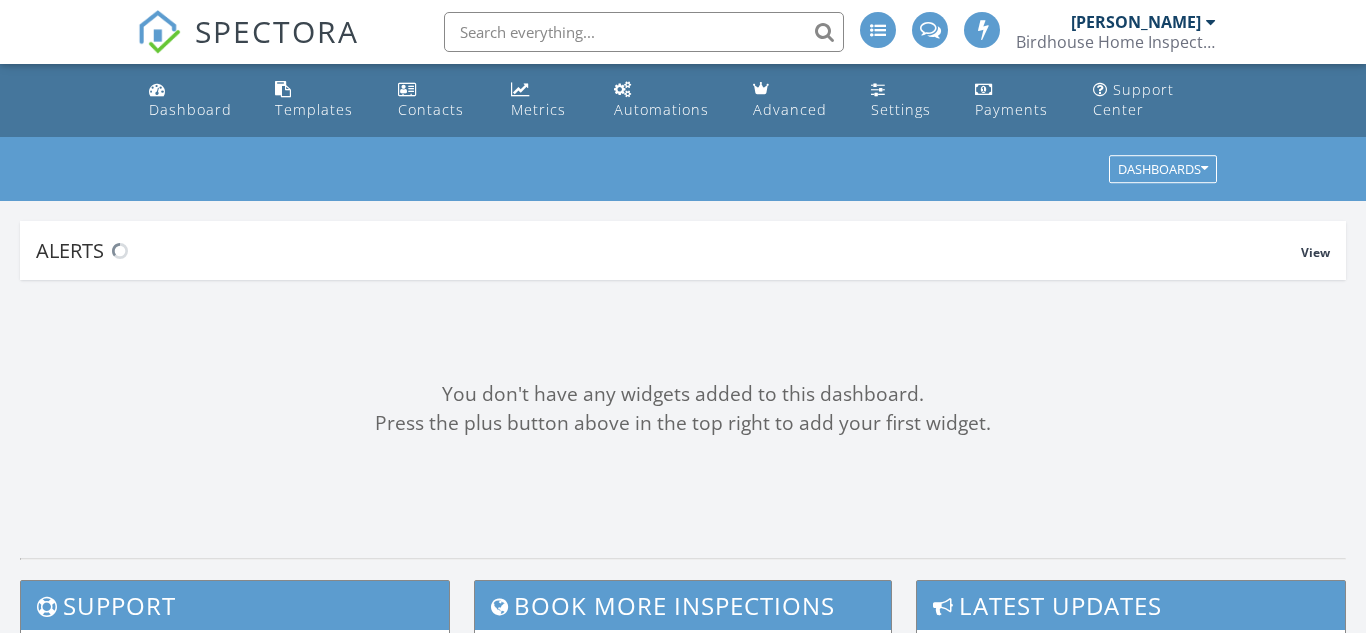 scroll, scrollTop: 0, scrollLeft: 0, axis: both 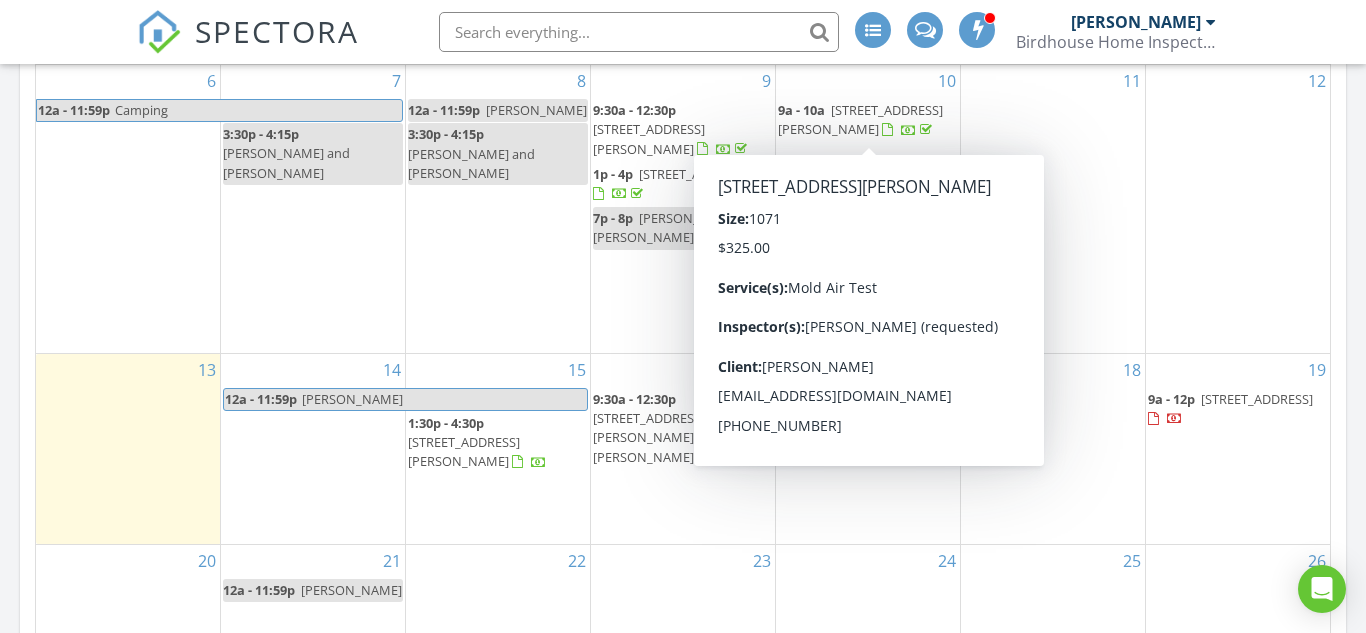 click at bounding box center (887, 130) 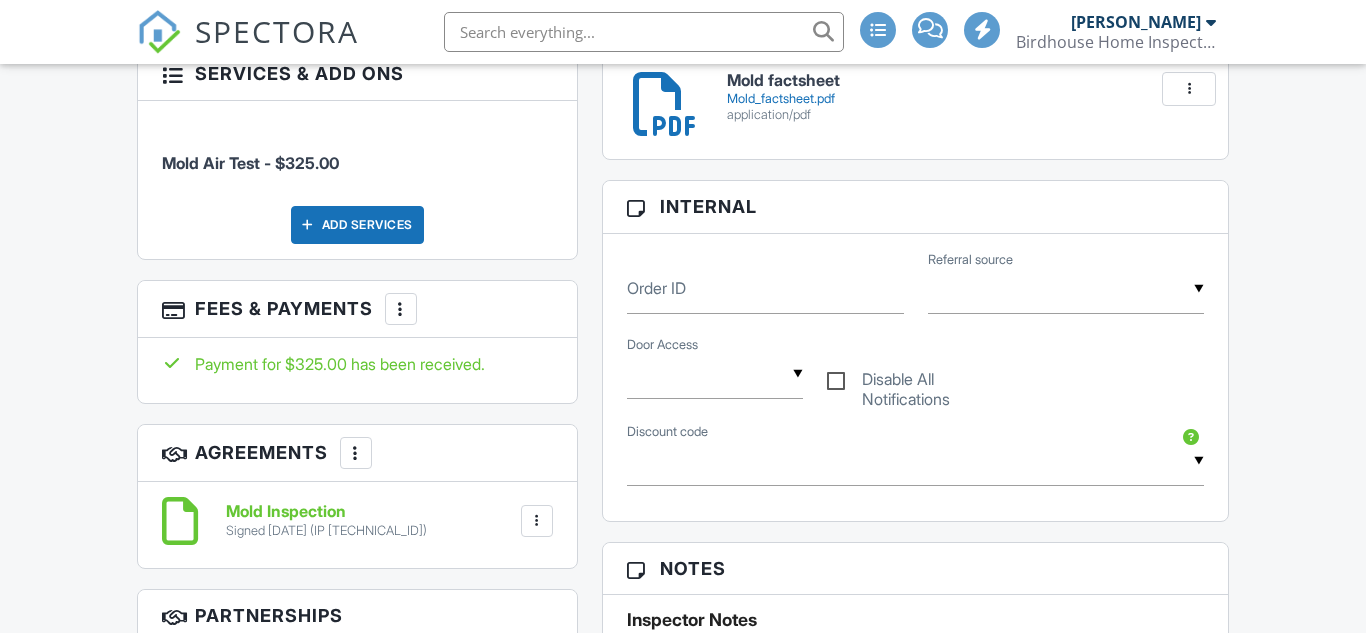 scroll, scrollTop: 1289, scrollLeft: 0, axis: vertical 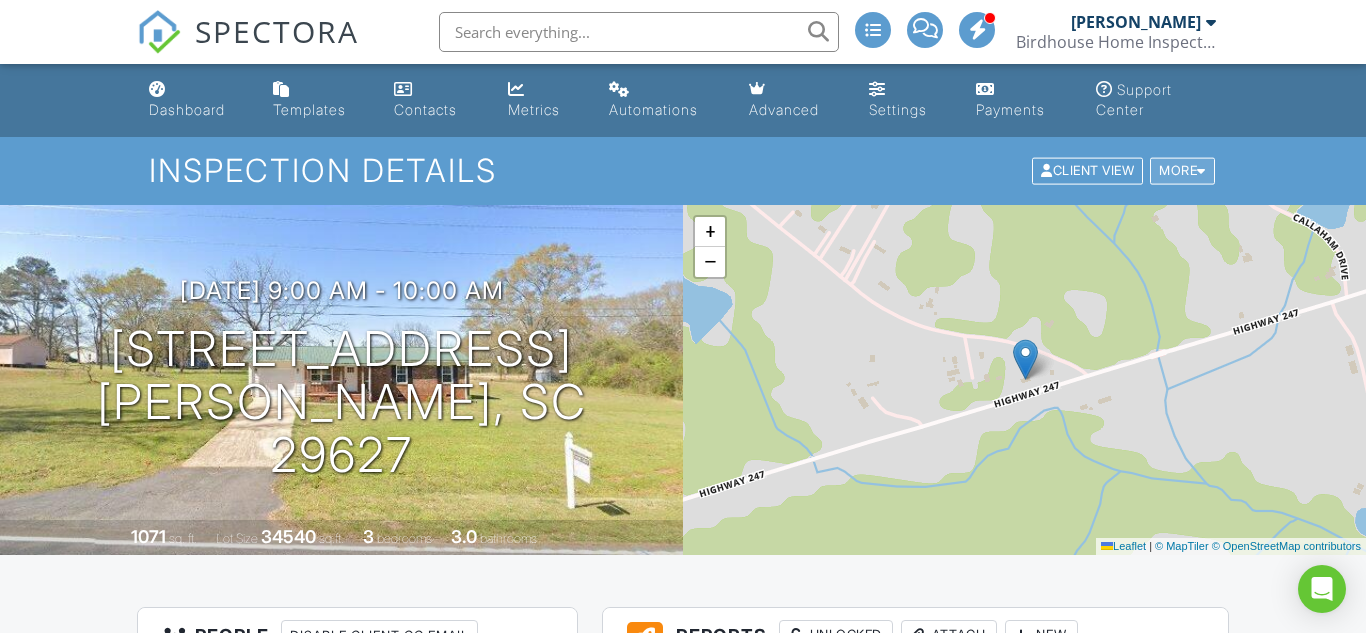 click on "More" at bounding box center [1182, 171] 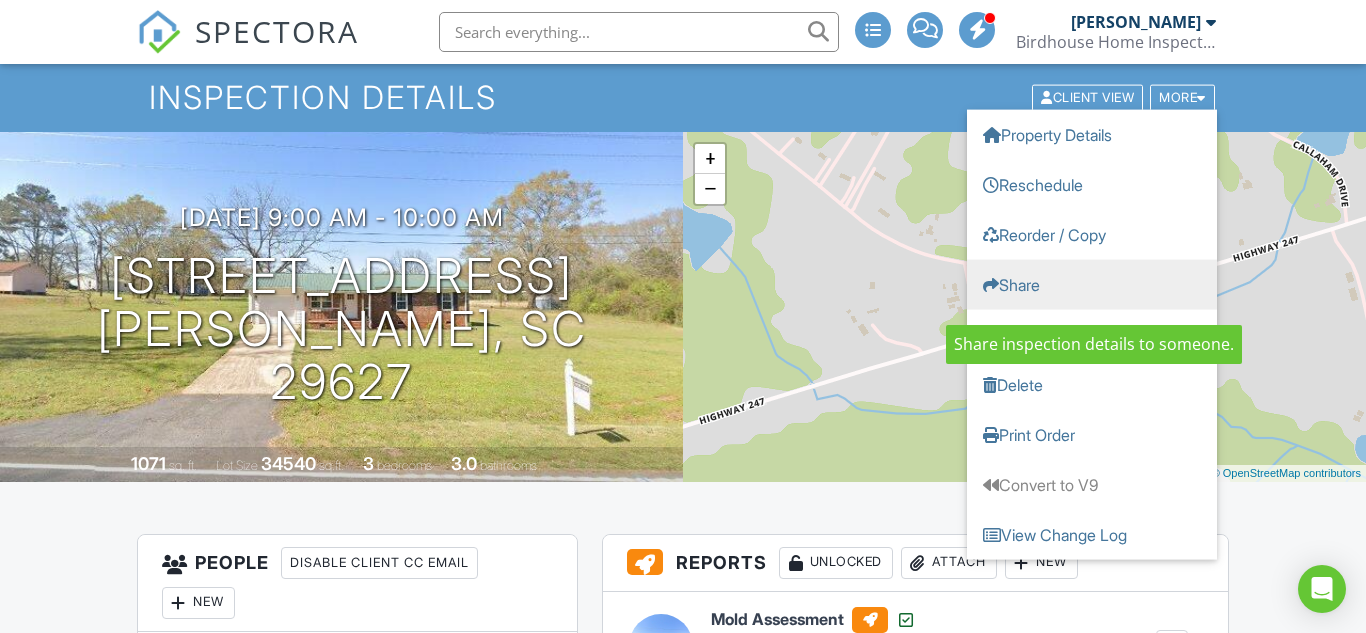 scroll, scrollTop: 75, scrollLeft: 0, axis: vertical 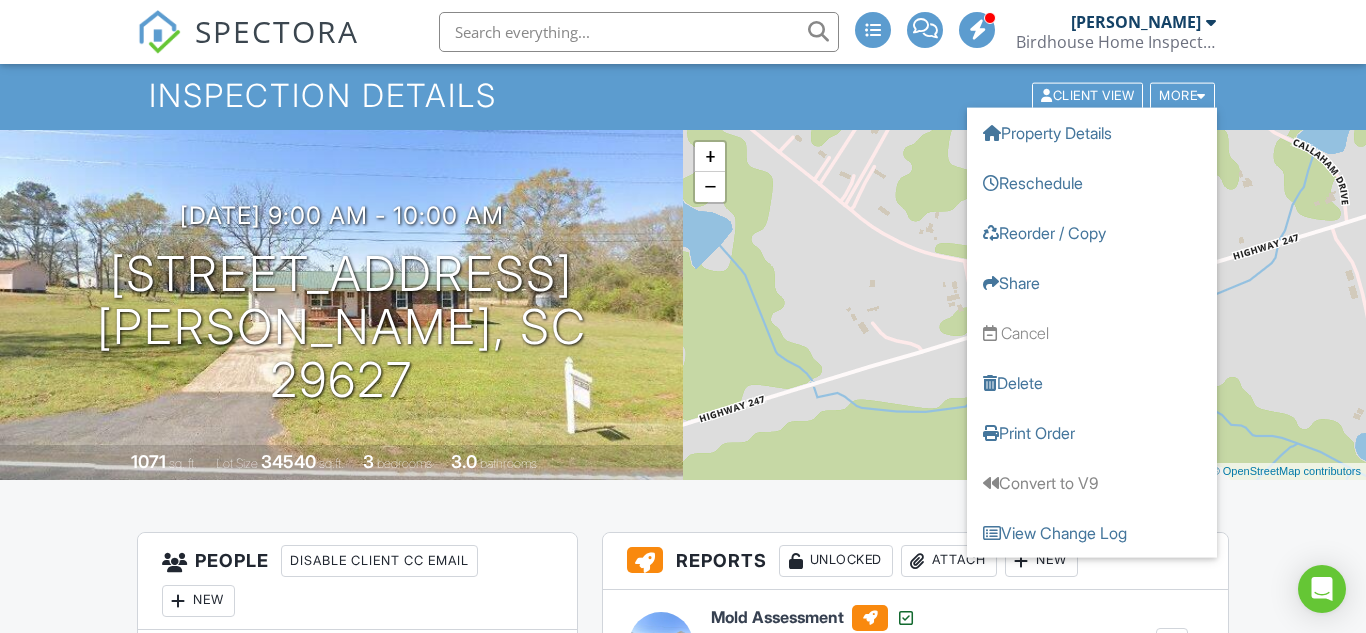click on "Reports
Unlocked
Attach
New
Mold Assessment
Mold Assessment
Buyer viewed 07/12/2025  7:35 am
Edit
View
Copy
Reinspection Report
View Log
RRB Log
Delete
1201 HWY 247 Belton  SC 29627 Sporecyte Report
1201_HWY_247_Belton__SC_29627_Sporecyte_Report.pdf
application/pdf
Buyer viewed 07/12/2025  7:28 am
Delete
Published at 07/12/2025  7:11 AM
Resend Email/Text
Publish report?
Before publishing from the web, click "Preview/Publish" in the Report Editor to save your changes ( don't know where that is? ). If this is not clicked, your latest changes may not appear in the report.
This will make this report available to your client and/or agent. It will not send out a notification.
To send an email, use 'Publish All' below or jump into the report and use the 'Publish' button there.
Cancel
Publish" at bounding box center [915, 1519] 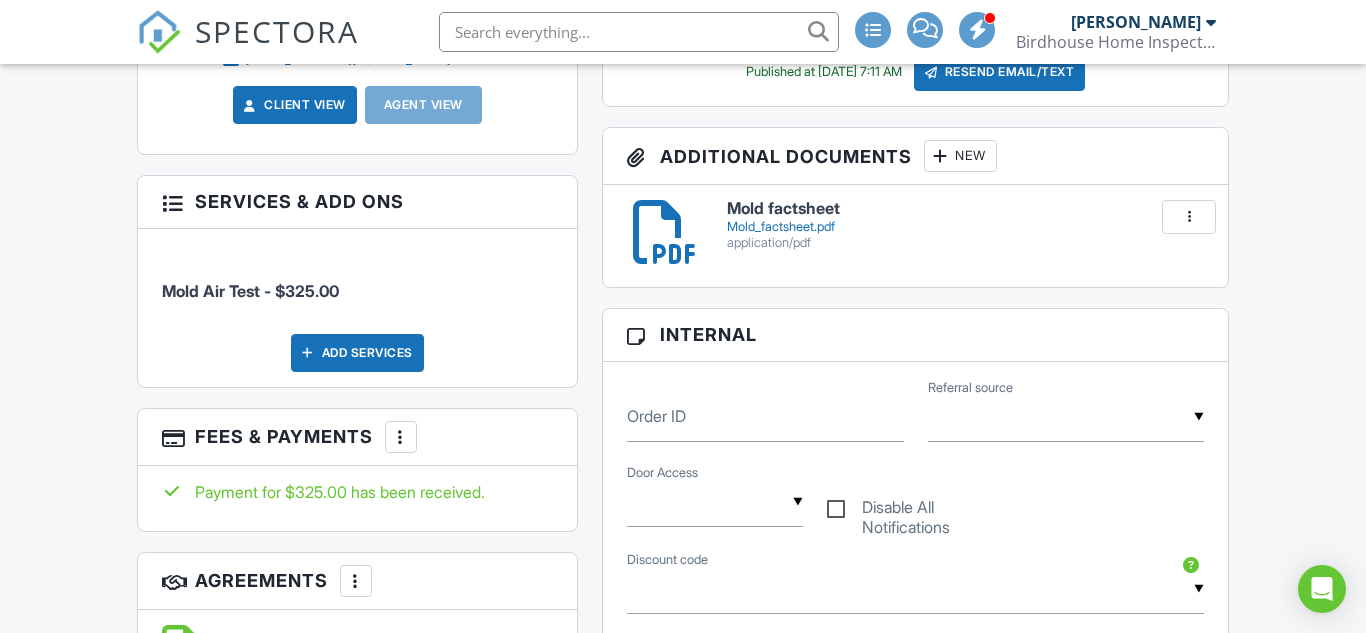 scroll, scrollTop: 863, scrollLeft: 0, axis: vertical 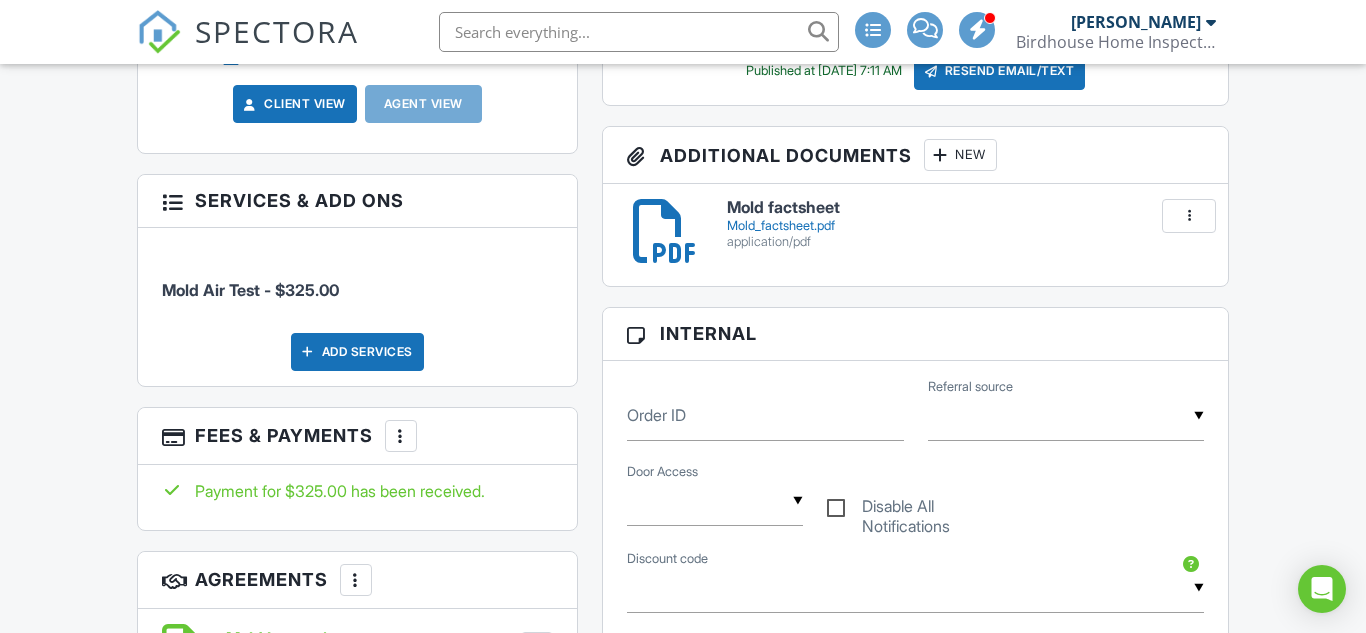 click at bounding box center [1066, 416] 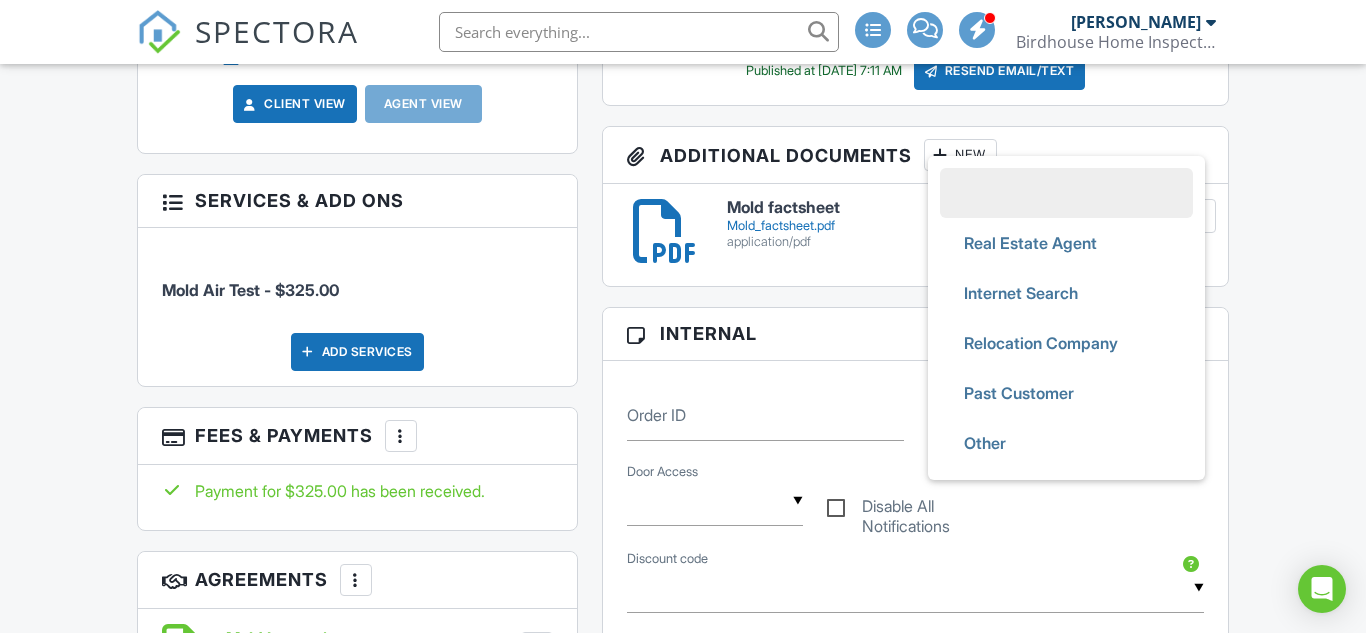 click at bounding box center [1066, 193] 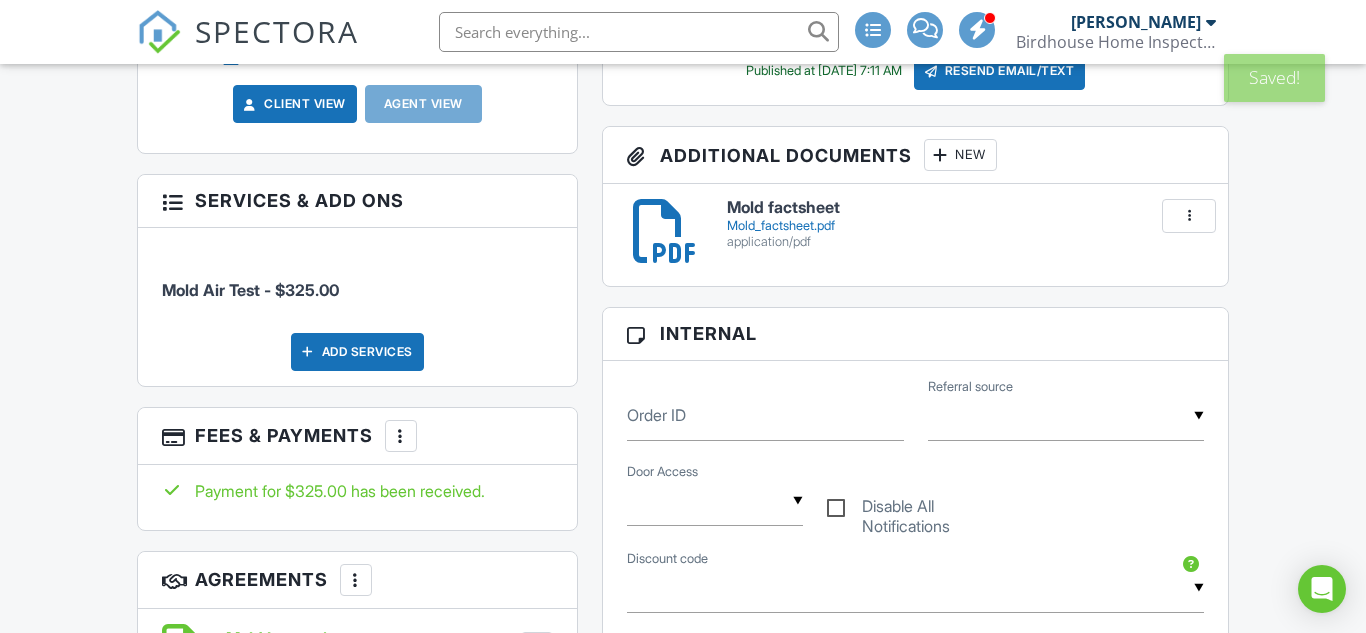click at bounding box center [1066, 416] 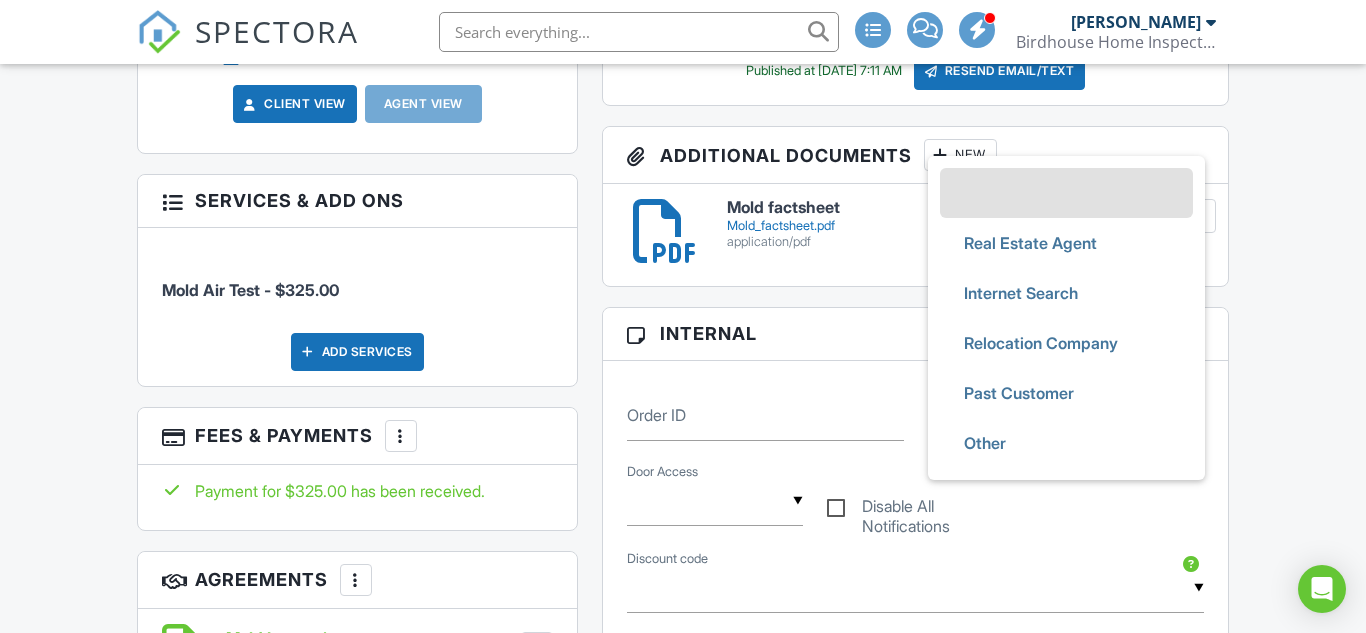 click on "People
Disable Client CC Email
New
Client
Client's Agent
Listing Agent
Add Another Person
Inspector
(requested)
Elijah Proctor
(864)916-2627
elijah@birdhouseinspections.com
Make Invisible
Unmark As Requested
Remove
Update Client
First name
Clifton
Last name
Geer
Email (required)
cliftongeer@gmail.com
CC Email
Phone
864-933-1796
Address
City
State
Zip
Tags
Internal notes visible only to the company
Private notes visible only to company admins
Cancel
Save
Confirm client deletion
Cancel
Remove Client
Client
Clifton Geer
864-933-1796
cliftongeer@gmail.com
Edit" at bounding box center [357, 547] 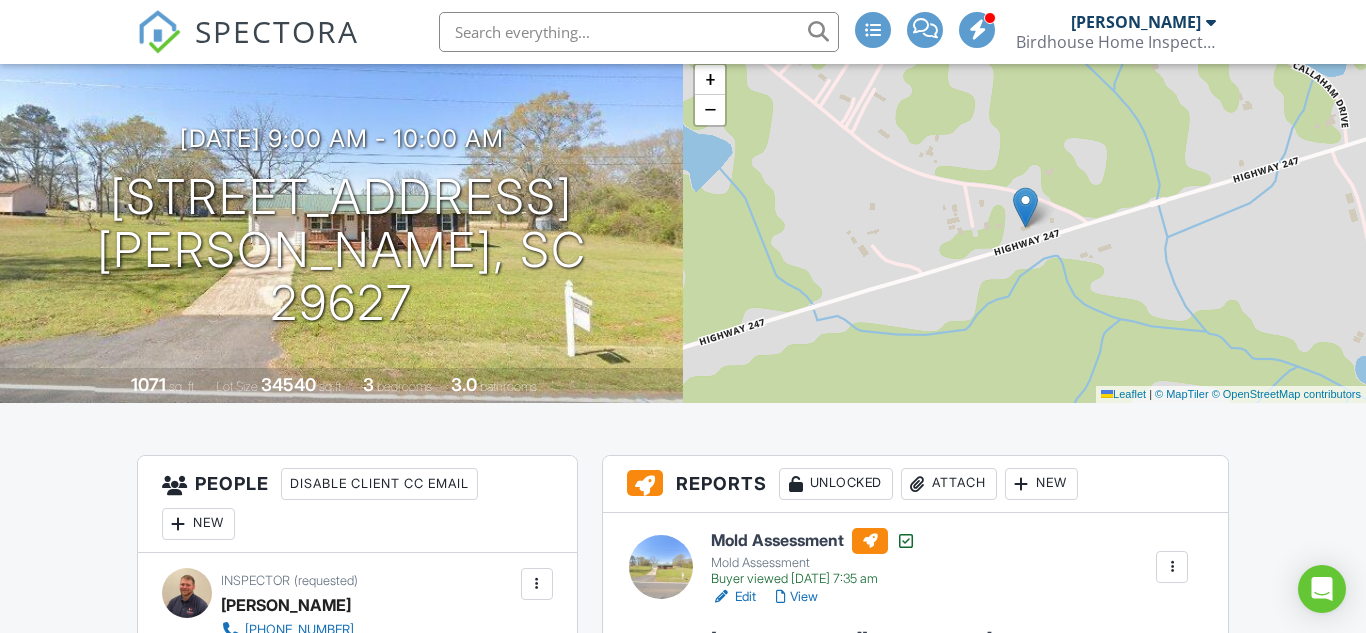 scroll, scrollTop: 0, scrollLeft: 0, axis: both 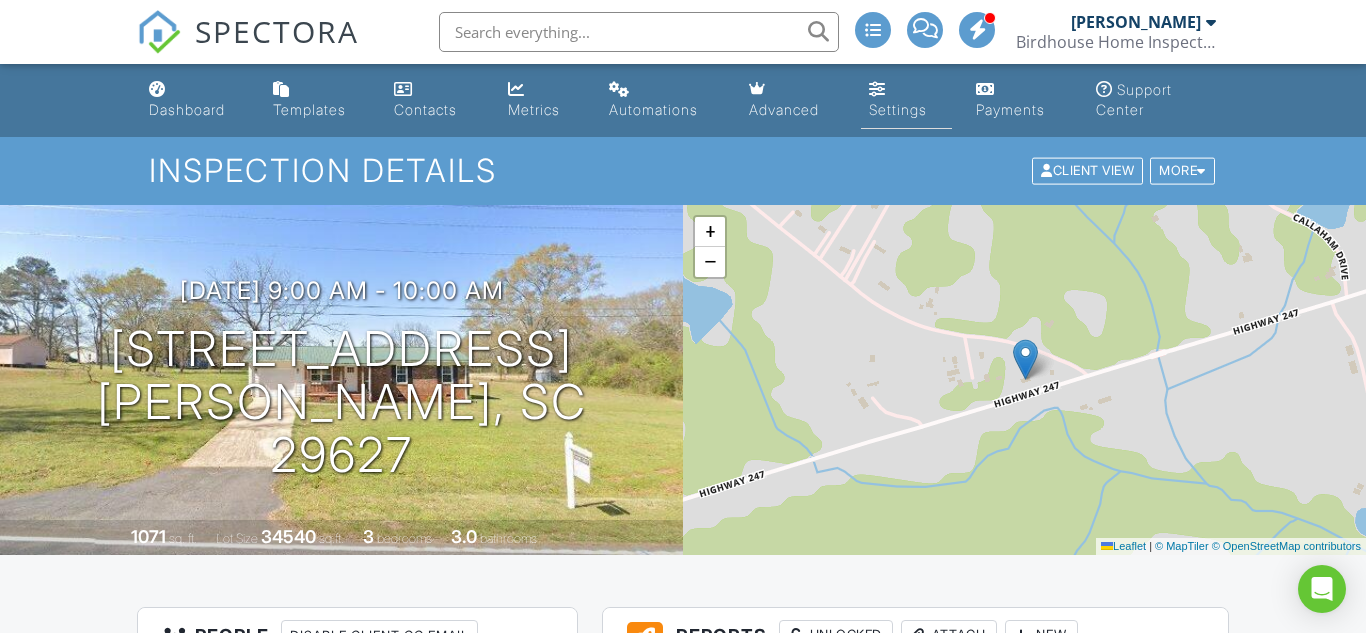 click on "Settings" at bounding box center (898, 109) 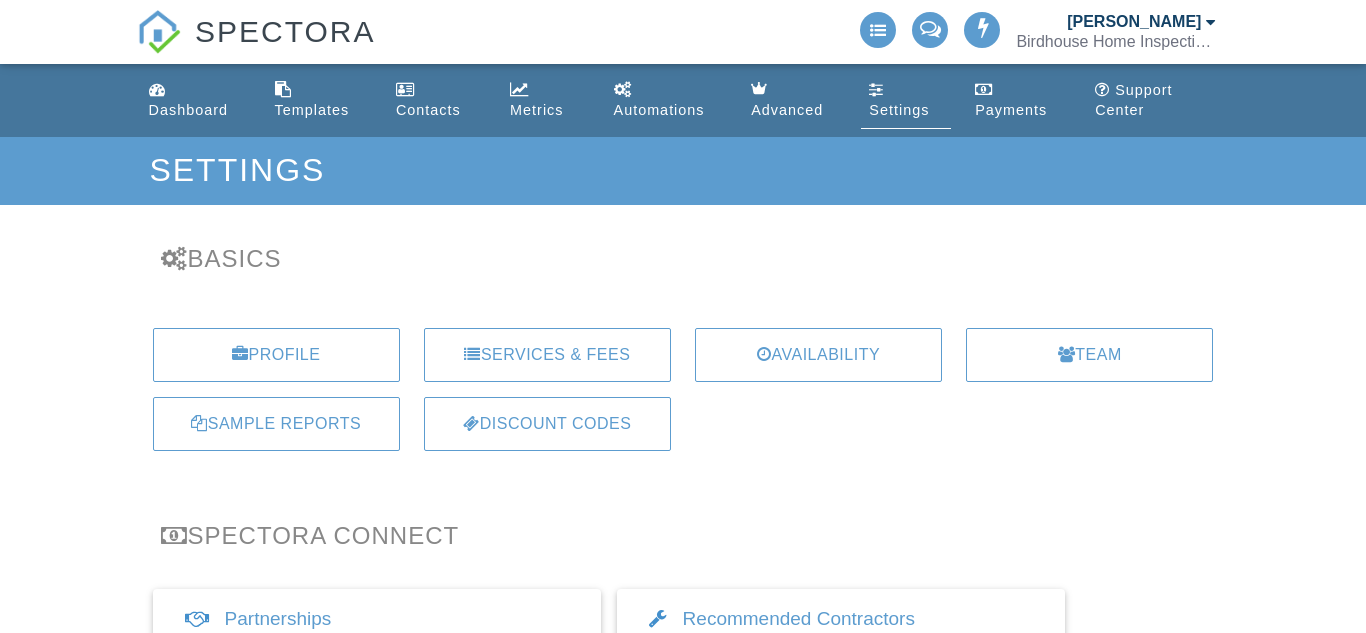 scroll, scrollTop: 0, scrollLeft: 0, axis: both 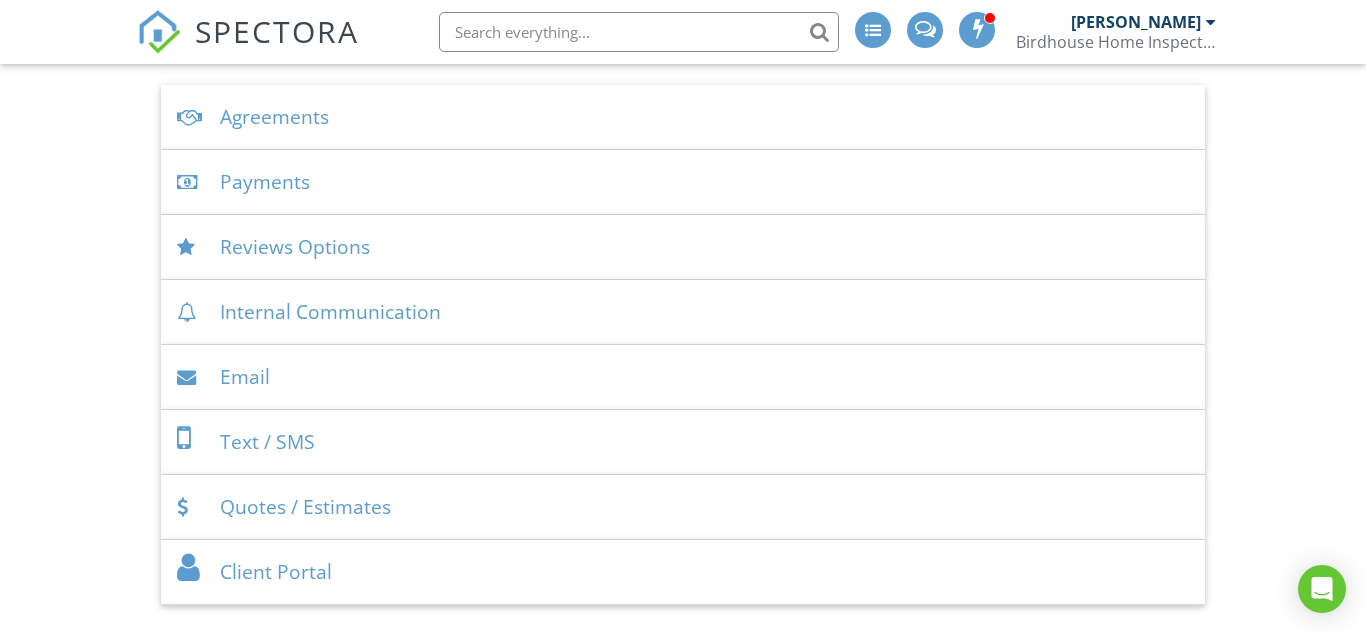 click at bounding box center (639, 32) 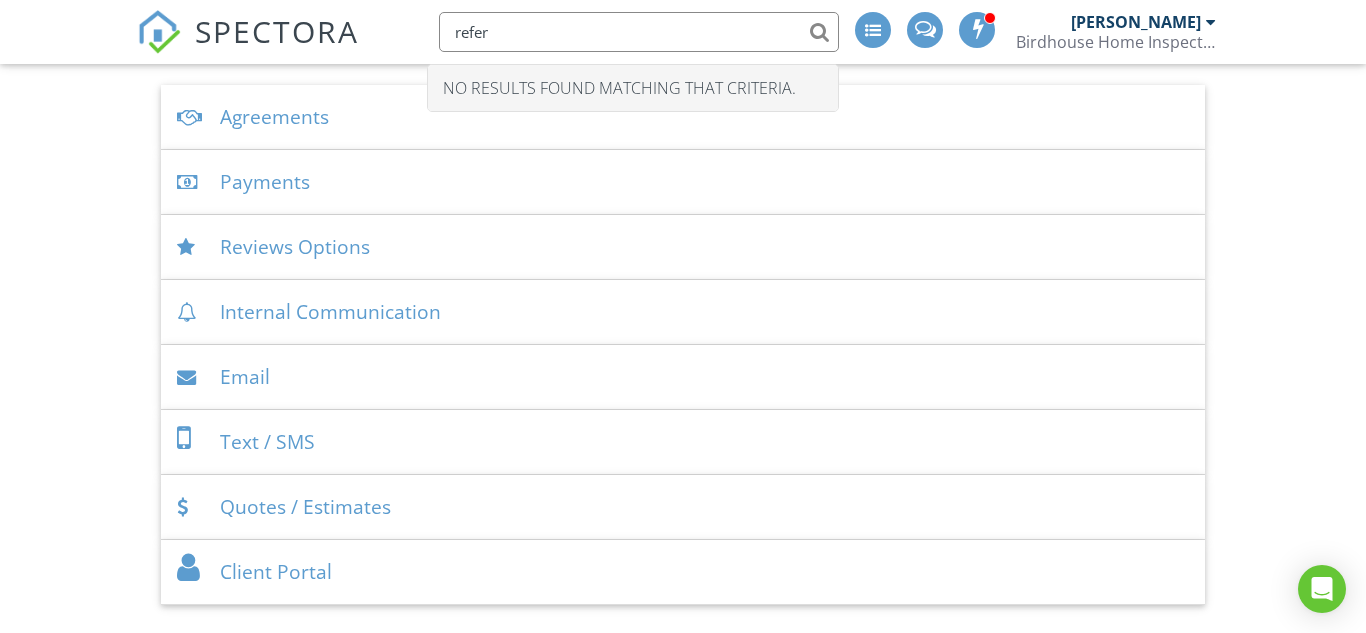 type on "refer" 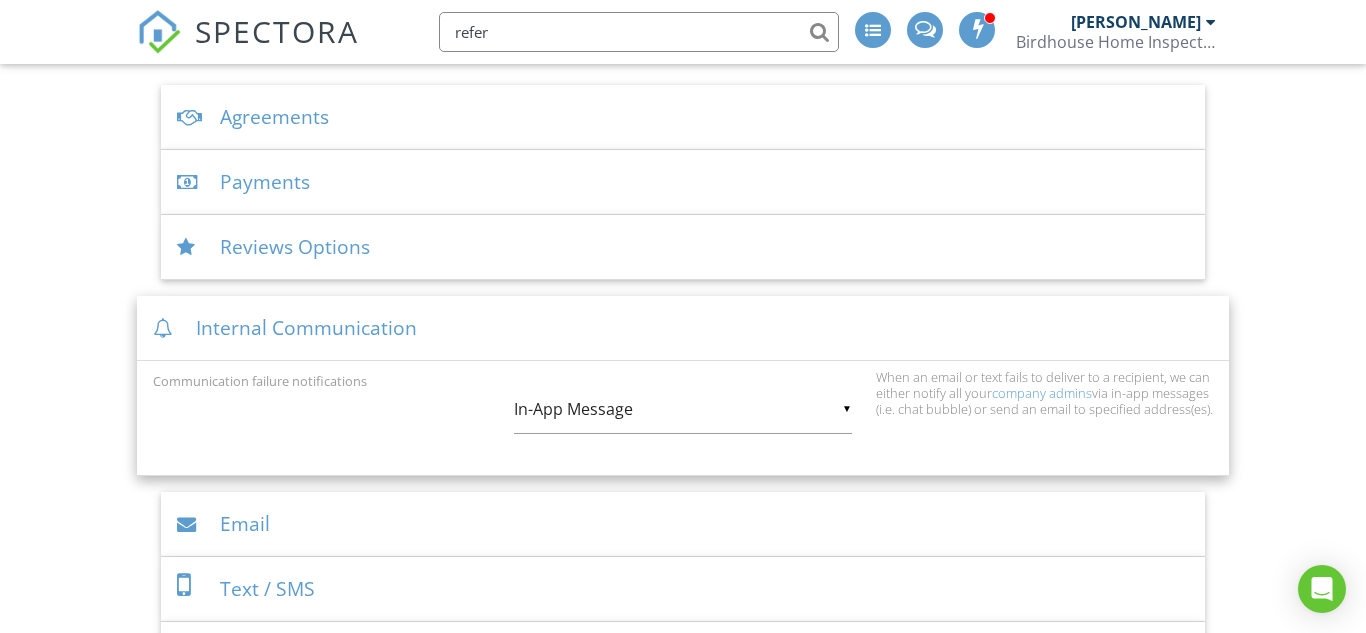 click at bounding box center (166, 328) 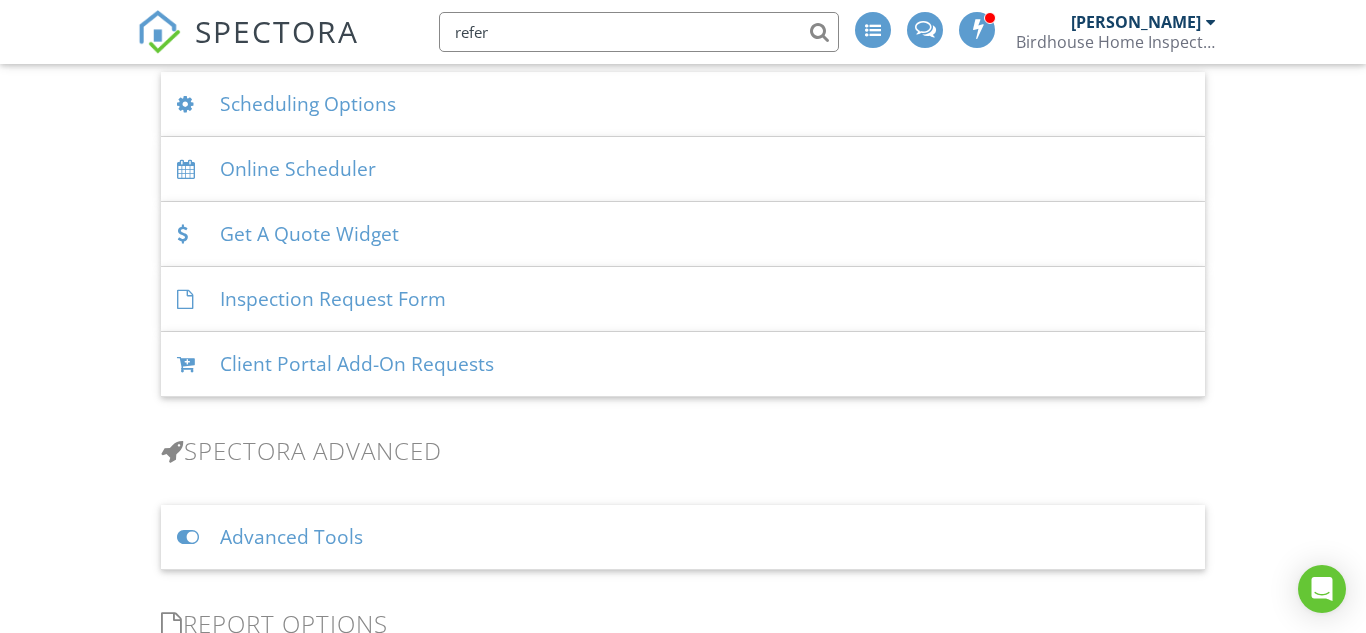 scroll, scrollTop: 1386, scrollLeft: 0, axis: vertical 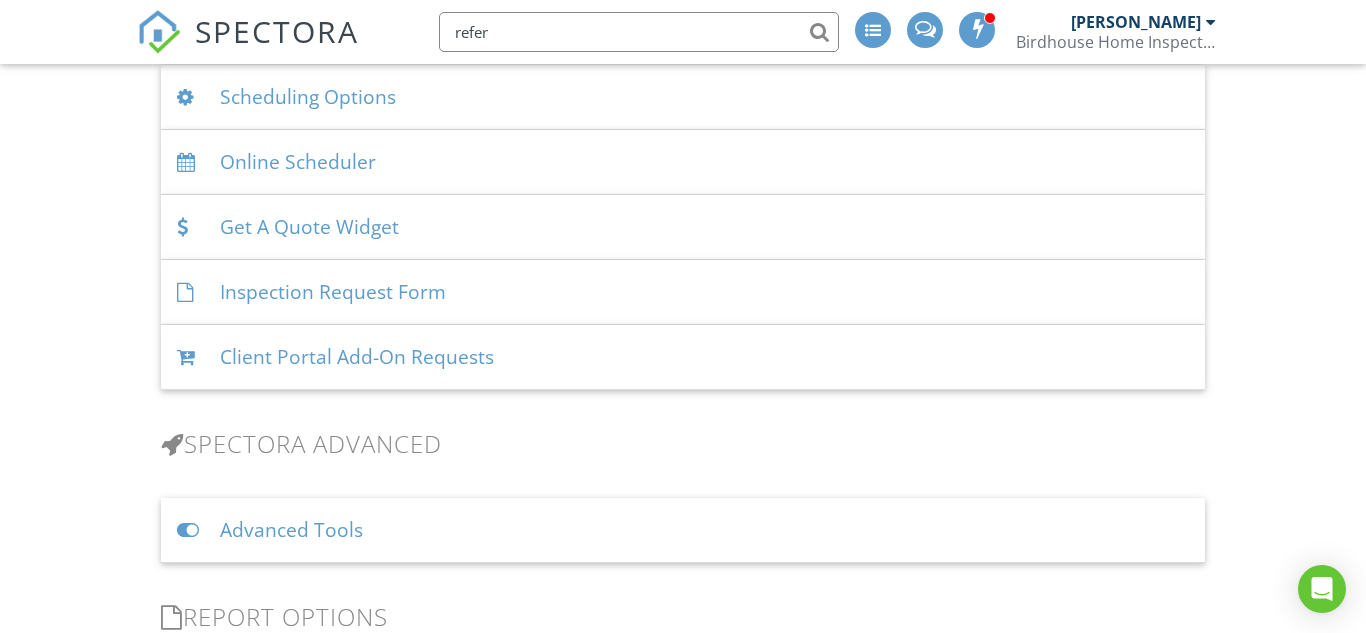 click at bounding box center [190, 292] 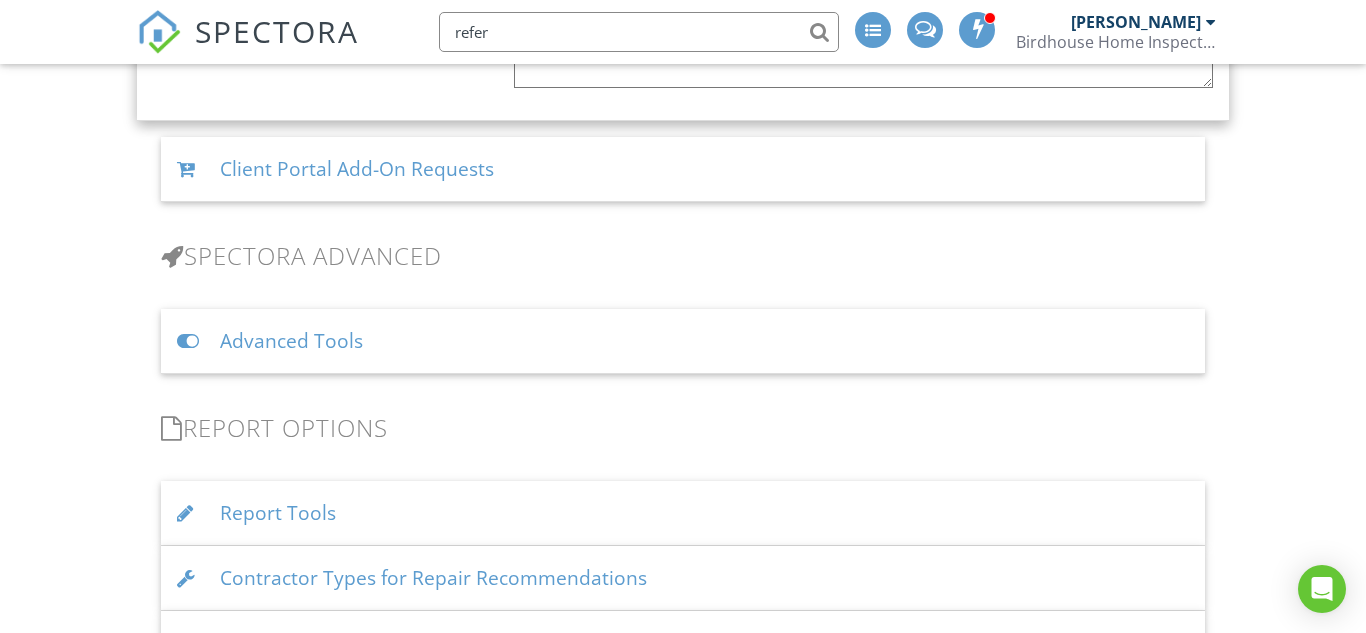 scroll, scrollTop: 3248, scrollLeft: 0, axis: vertical 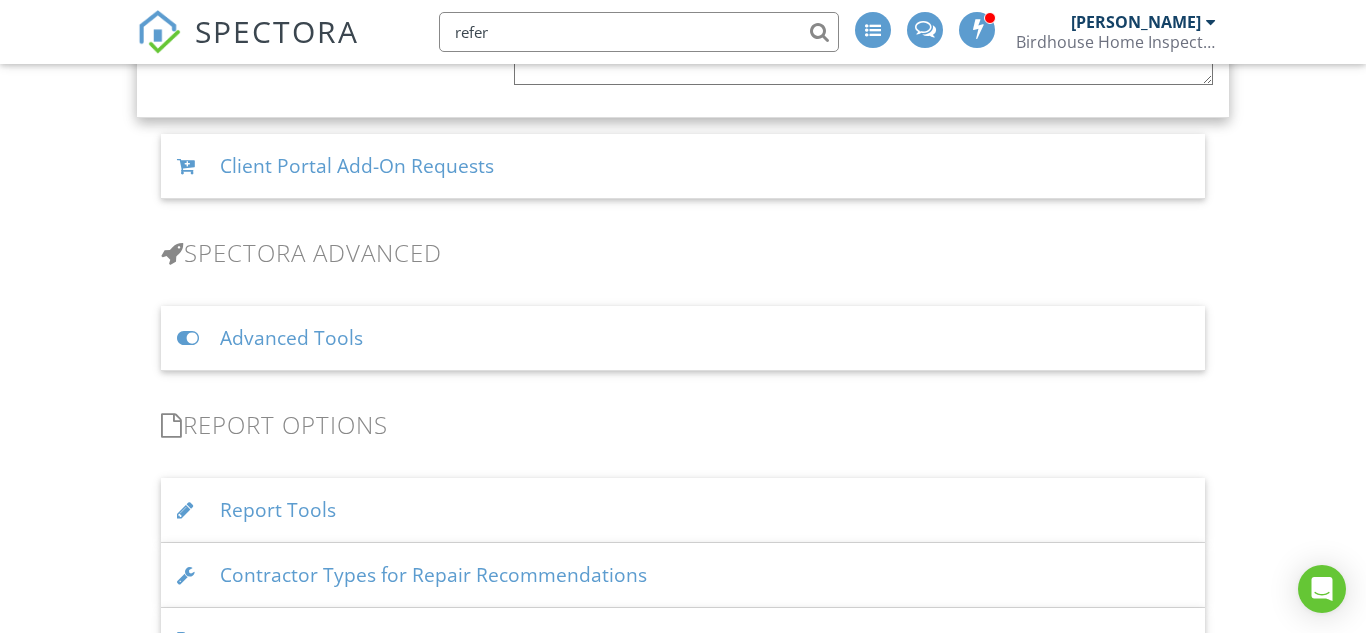 click at bounding box center (190, 166) 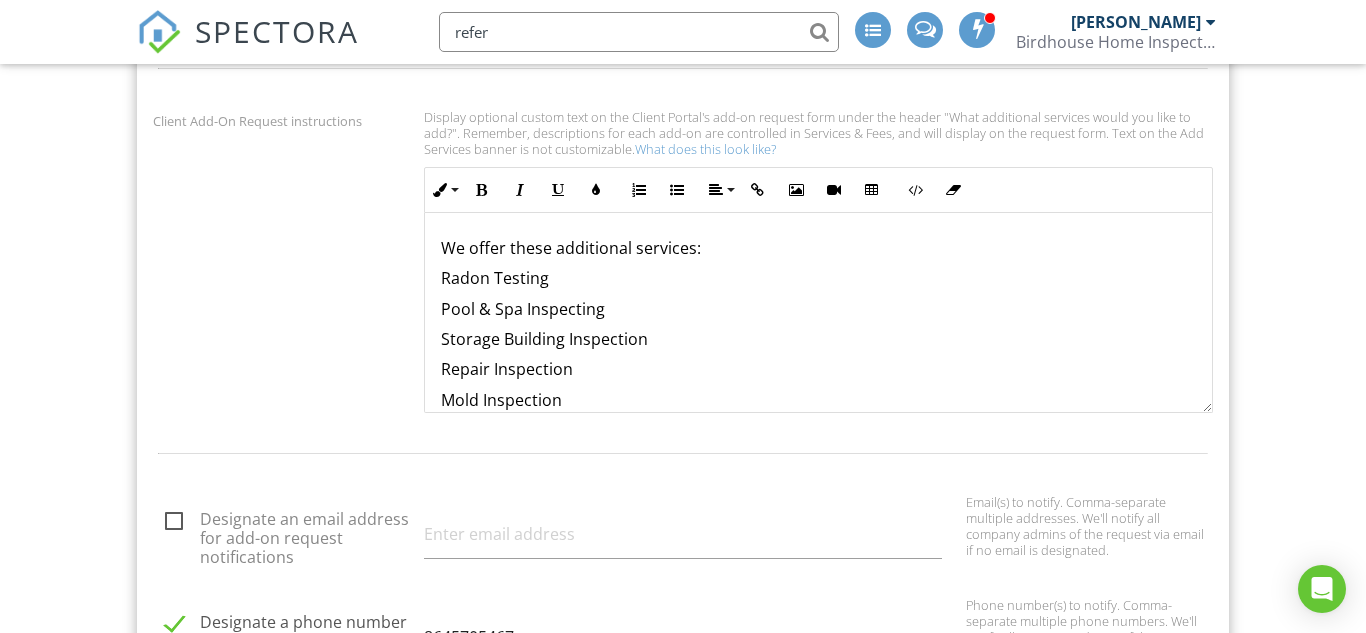 scroll, scrollTop: 1845, scrollLeft: 0, axis: vertical 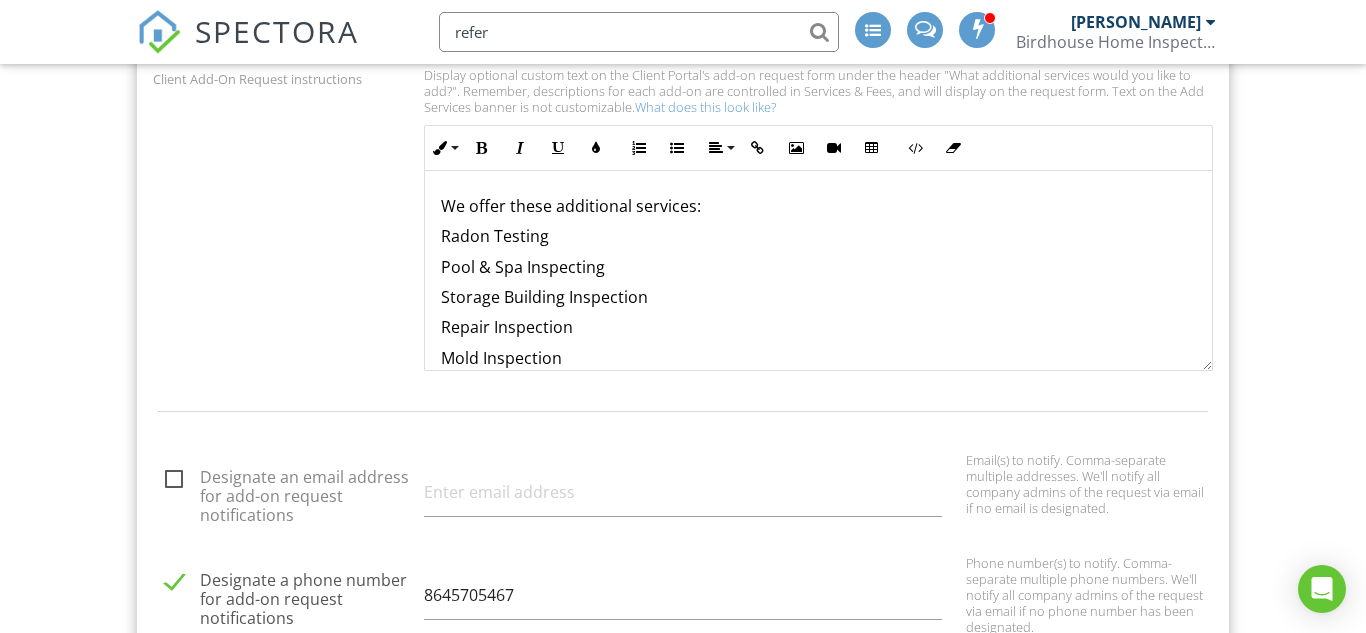 click on "Radon Testing" at bounding box center (819, 236) 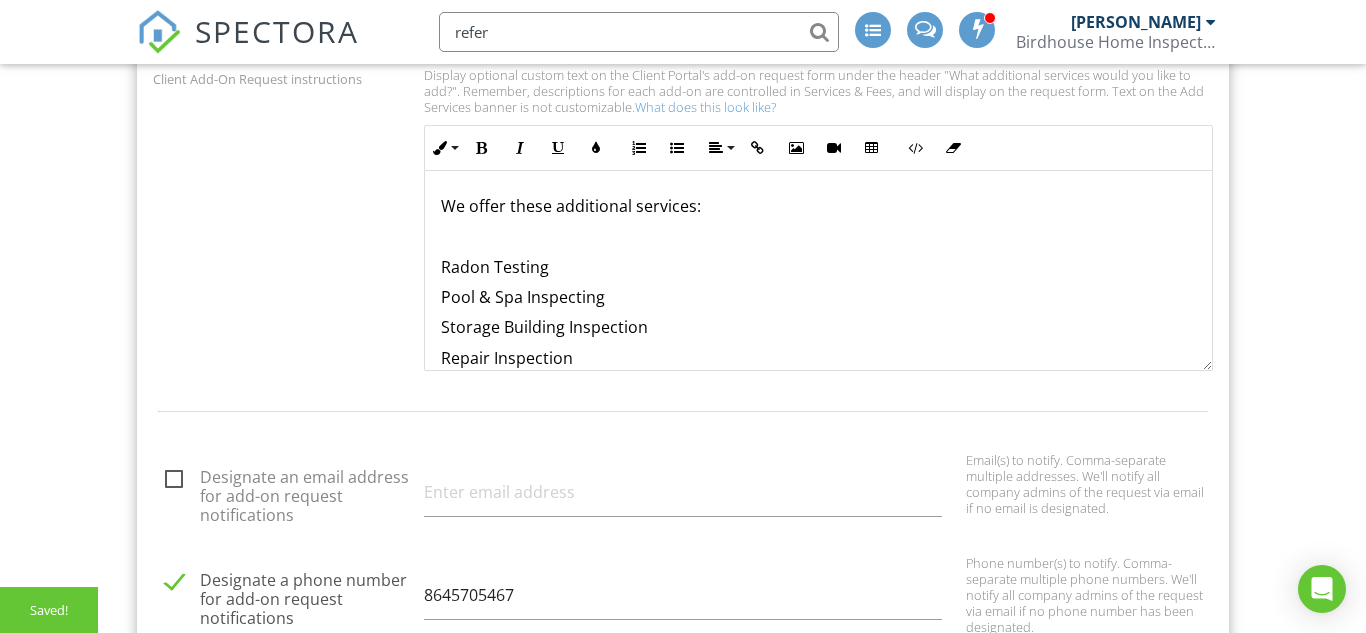 type 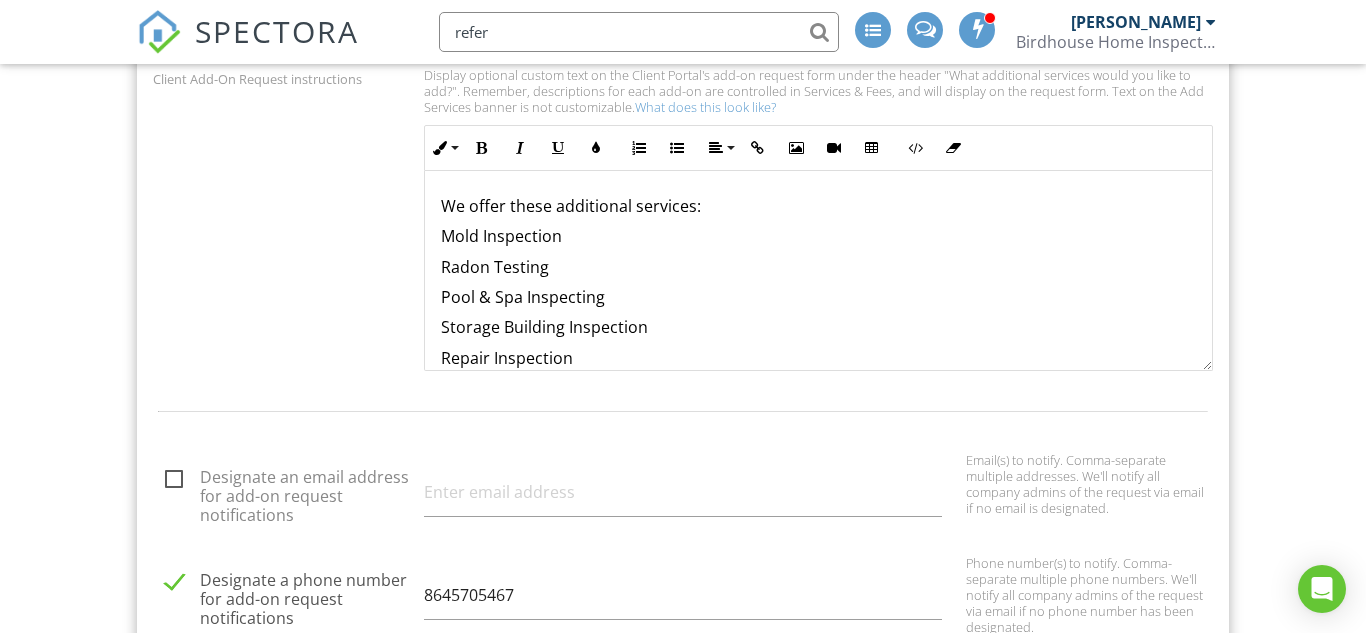 scroll, scrollTop: 41, scrollLeft: 0, axis: vertical 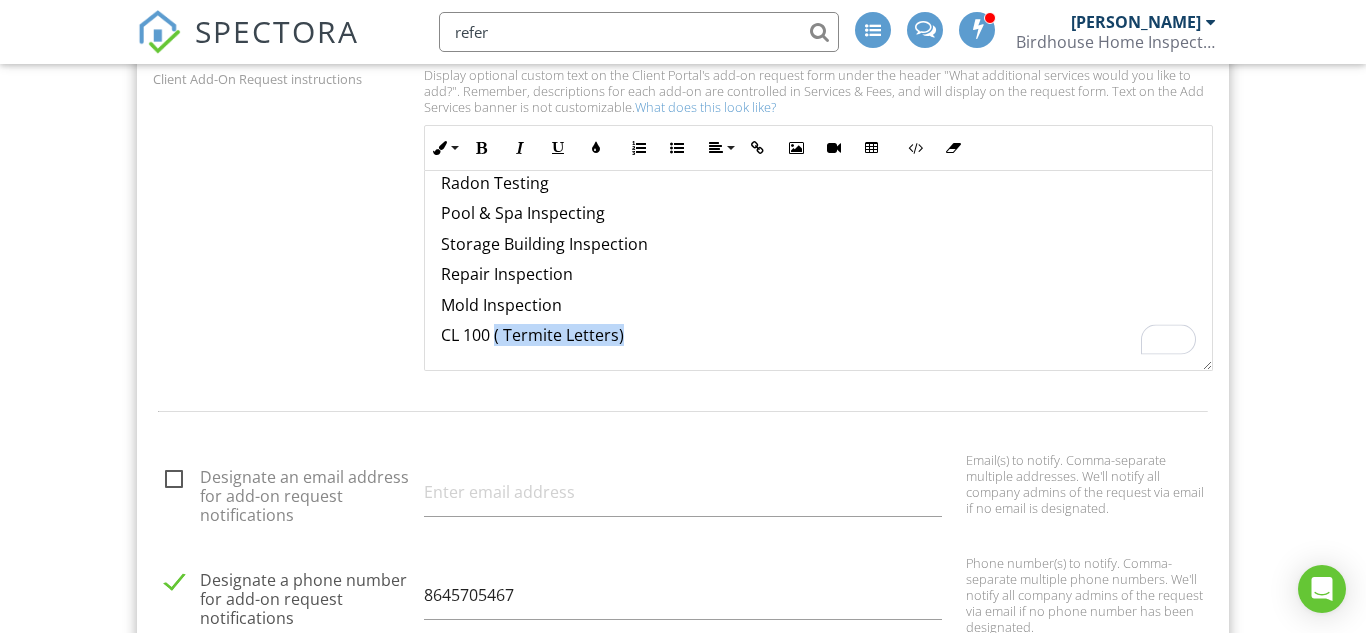 drag, startPoint x: 626, startPoint y: 338, endPoint x: 487, endPoint y: 320, distance: 140.16063 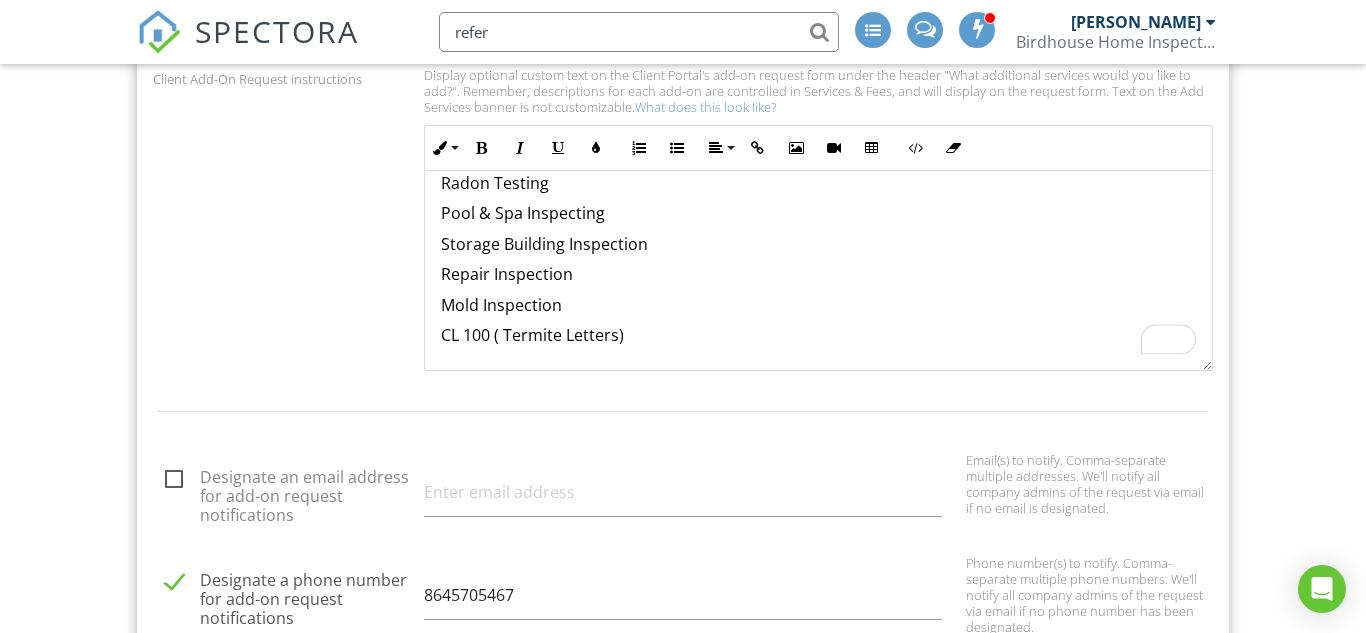 click on "Mold Inspection" at bounding box center (819, 305) 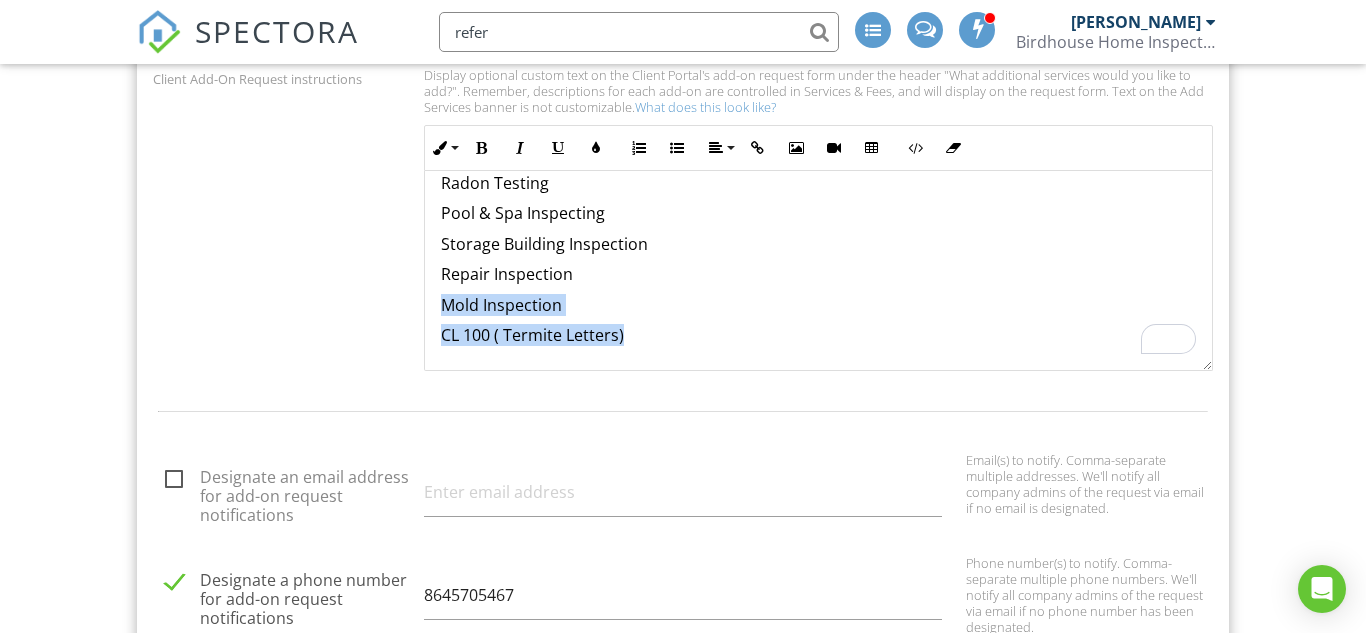 drag, startPoint x: 622, startPoint y: 334, endPoint x: 446, endPoint y: 308, distance: 177.9101 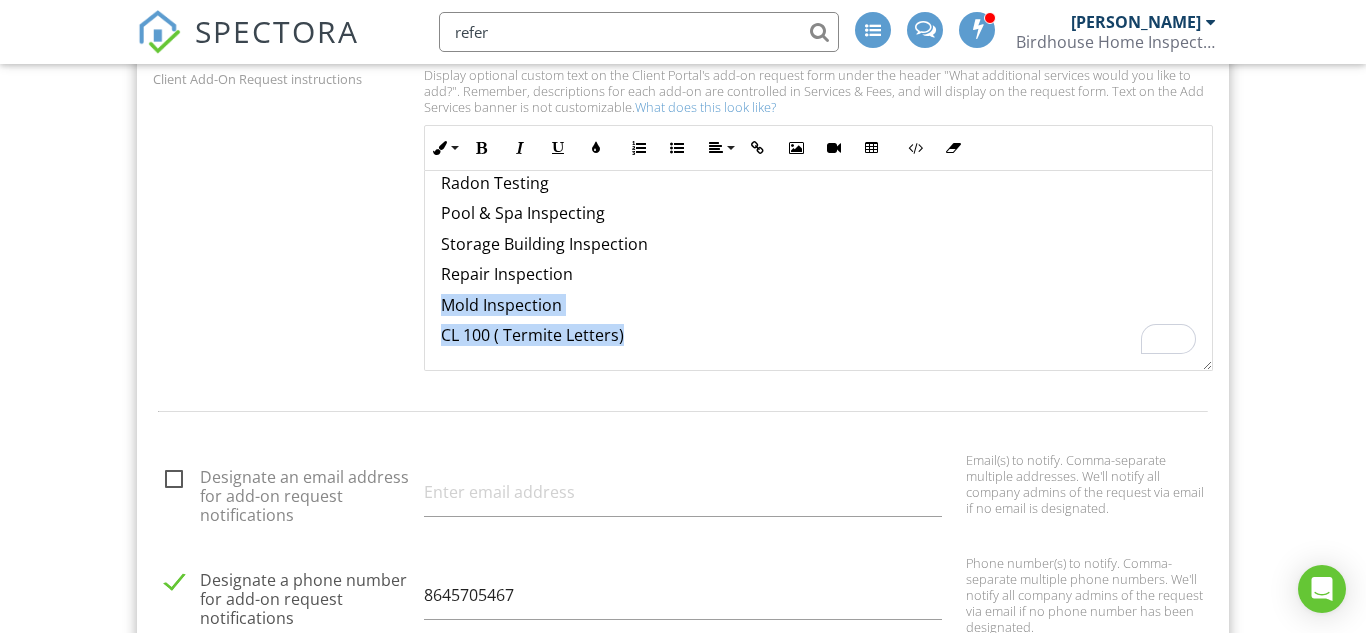 click on "We offer these additional services: Mold Inspection CL100 (Termite Letter) Radon Testing Pool & Spa Inspecting Storage Building Inspection Repair Inspection Mold Inspection CL 100 ( Termite Letters)" at bounding box center [819, 214] 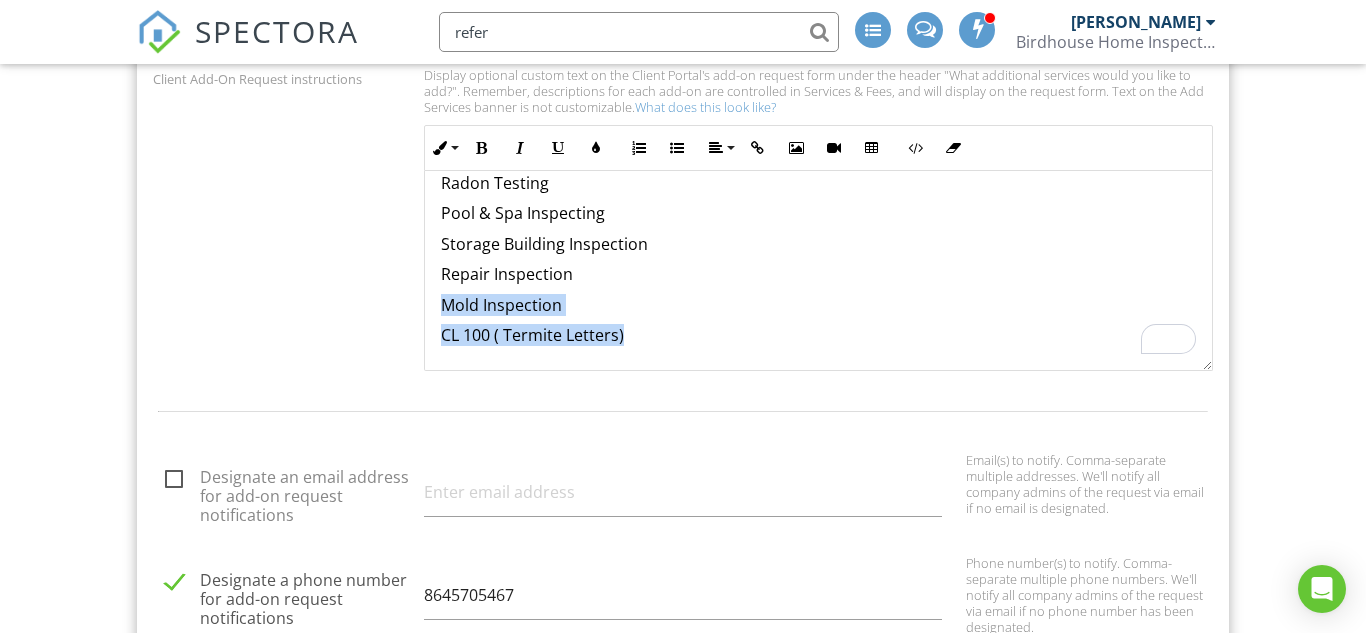 scroll, scrollTop: 84, scrollLeft: 0, axis: vertical 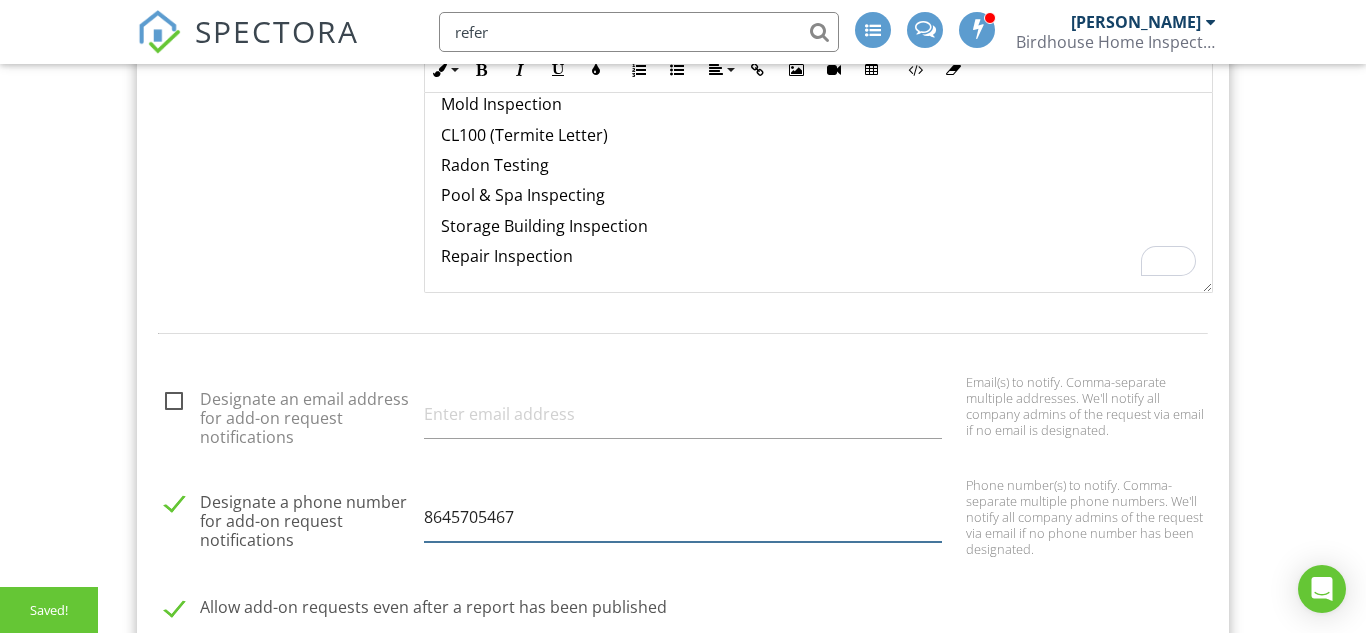 click on "8645705467" at bounding box center [683, 517] 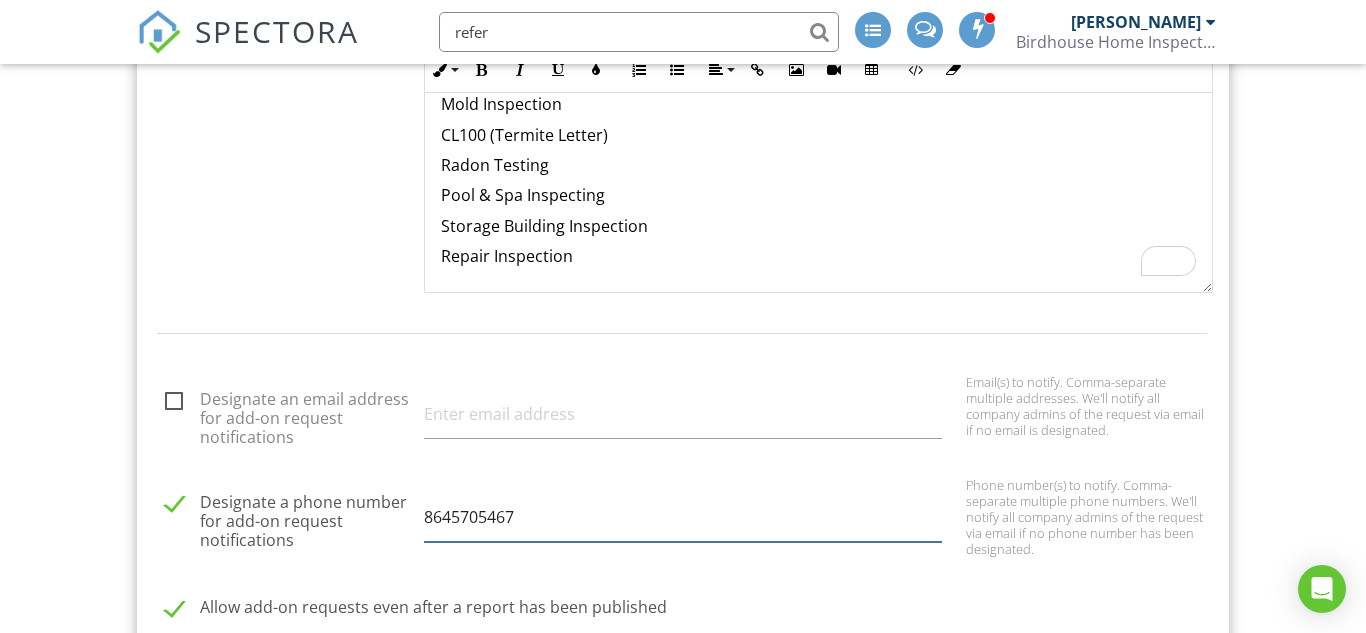 drag, startPoint x: 529, startPoint y: 519, endPoint x: 454, endPoint y: 520, distance: 75.00667 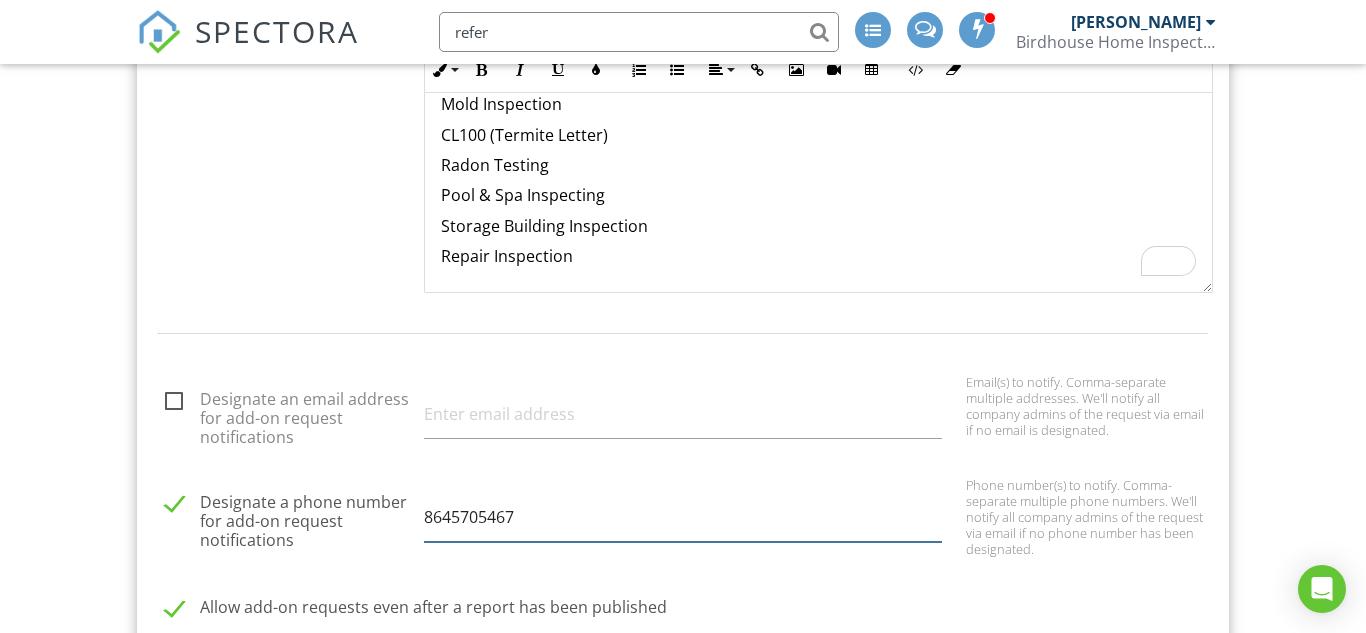 click on "8645705467" at bounding box center [683, 517] 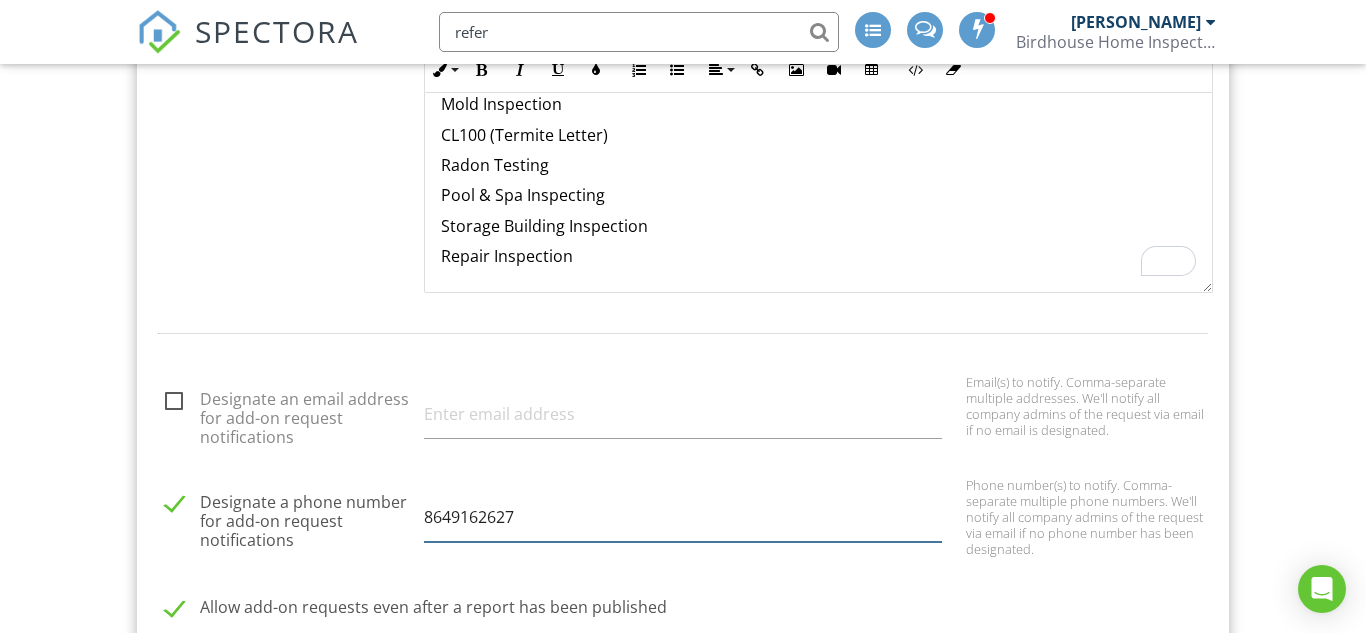 type on "8649162627" 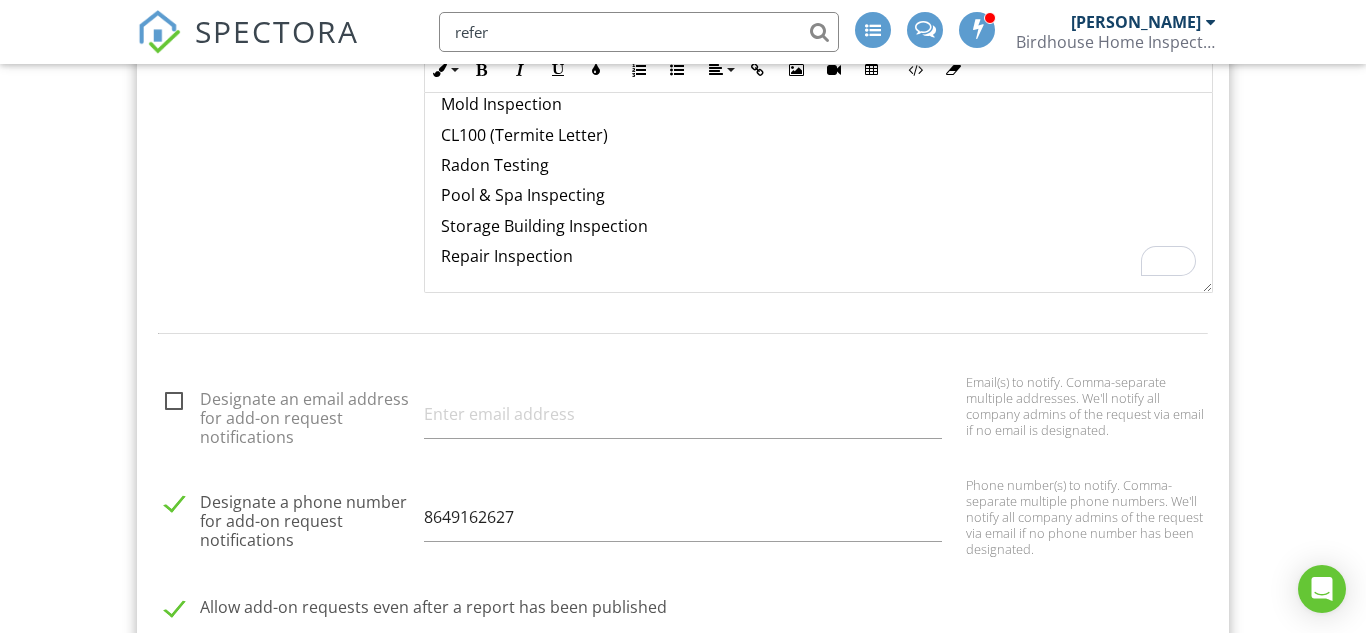 click on "Dashboard
Templates
Contacts
Metrics
Automations
Advanced
Settings
Payments
Support Center
Settings
Basics
Profile
Services & Fees
Availability
Team
Sample Reports
Discount Codes
Spectora Connect
Partnerships
Make more money per inspection with third-party offers
Enabled
Recommended Contractors
Provide repair resources for your clients
Enabled
Business Tools
Agreements
Signature Type
▼ E-signature (checkbox) E-signature (checkbox) Written Signature E-signature (checkbox)
Written Signature
Client agreement instructions
This text will appear on the client portal under "Sign Agreement(s)"
Inline Style XLarge Large Normal Small Light Small/Light Bold Italic Underline Colors Ordered List" at bounding box center [683, 112] 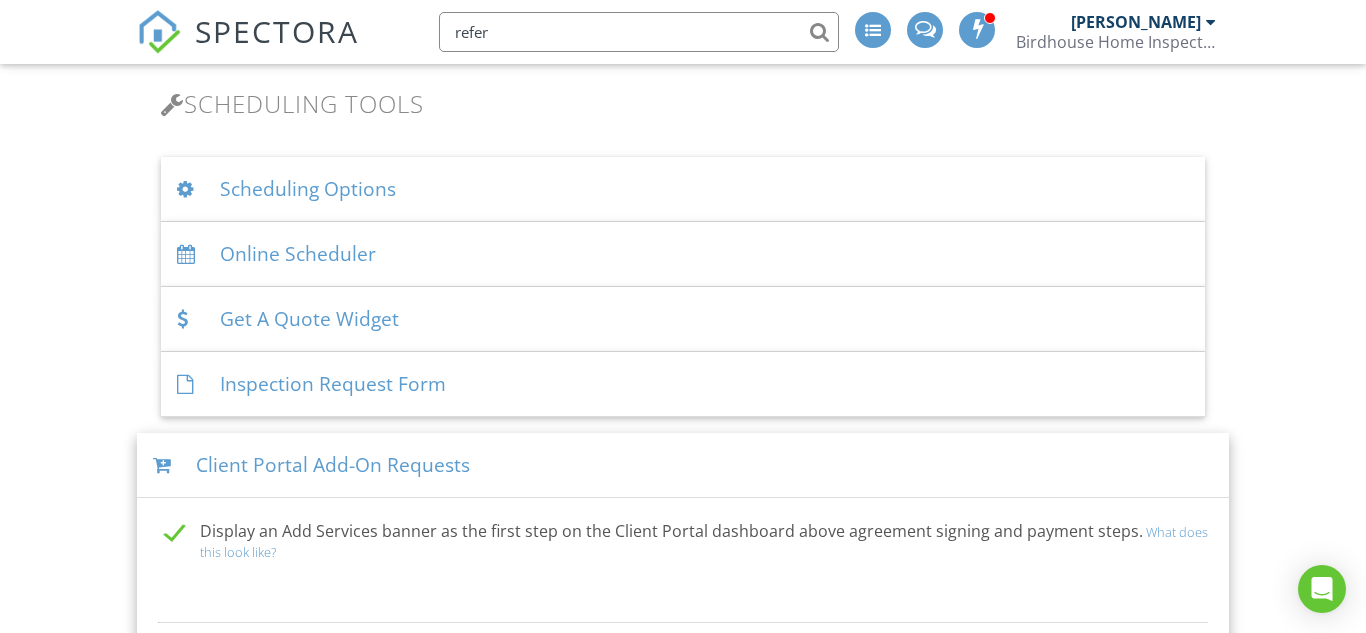 scroll, scrollTop: 1295, scrollLeft: 0, axis: vertical 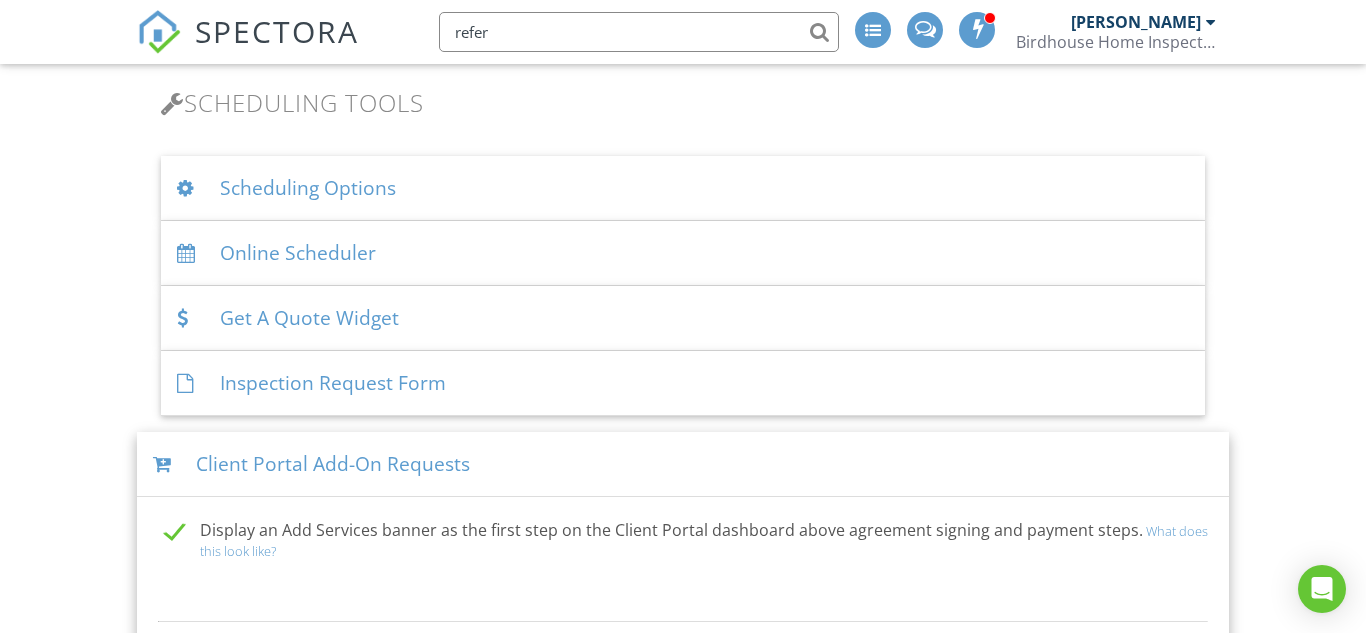 click on "Client Portal Add-On Requests" at bounding box center (683, 464) 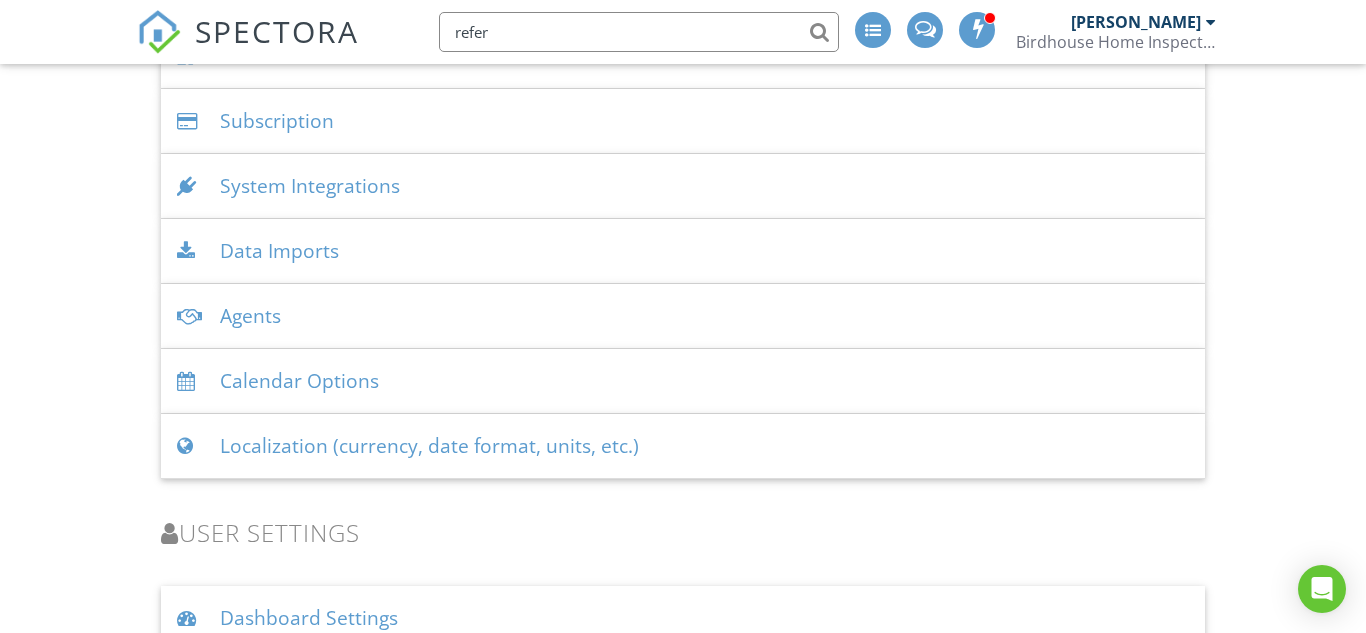 scroll, scrollTop: 2406, scrollLeft: 0, axis: vertical 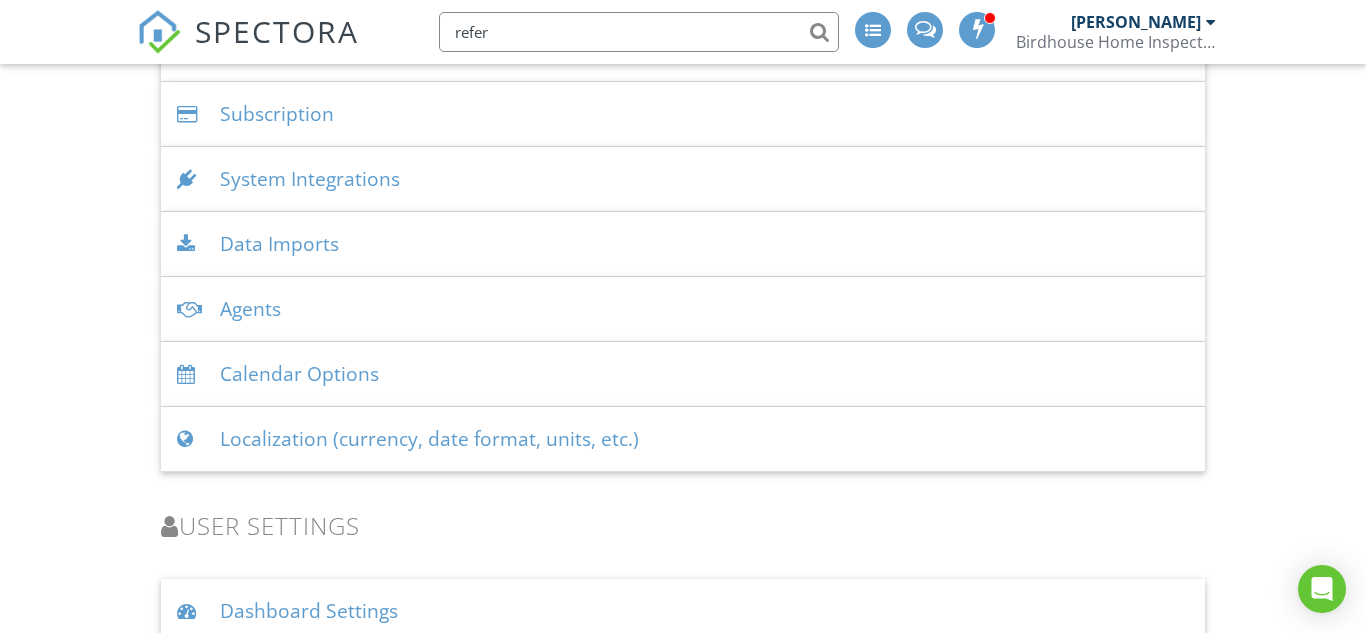 click on "Calendar Options" at bounding box center [683, 374] 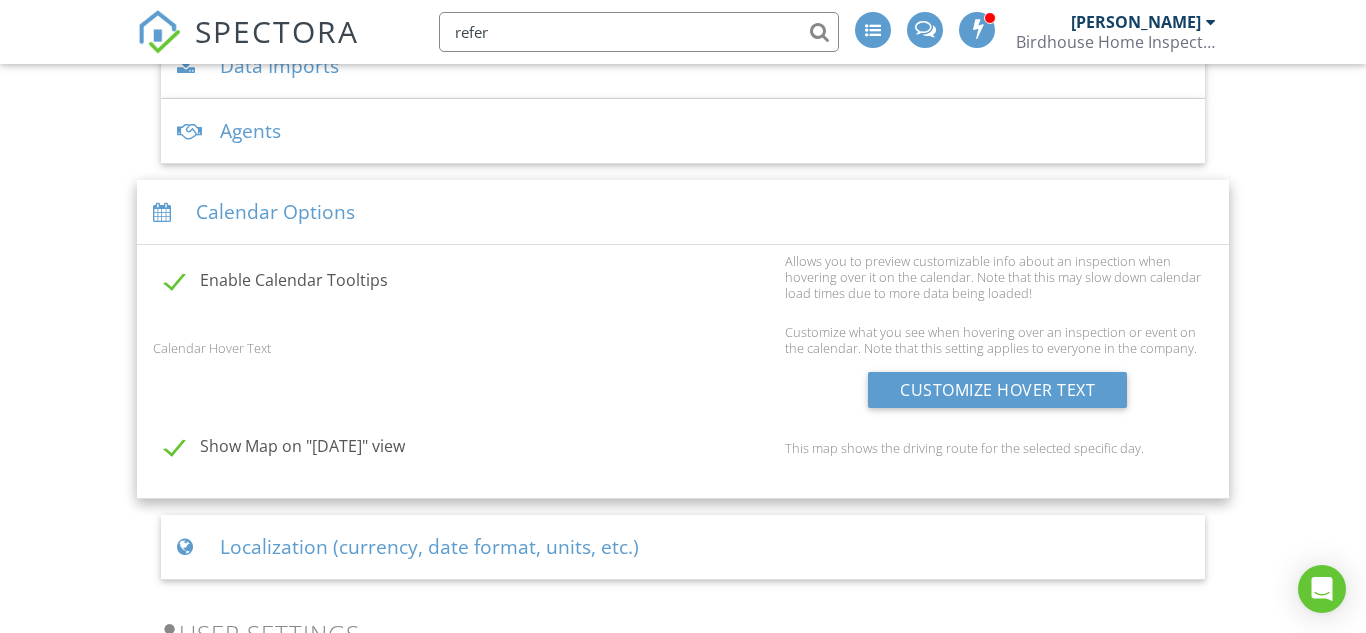 scroll, scrollTop: 2582, scrollLeft: 0, axis: vertical 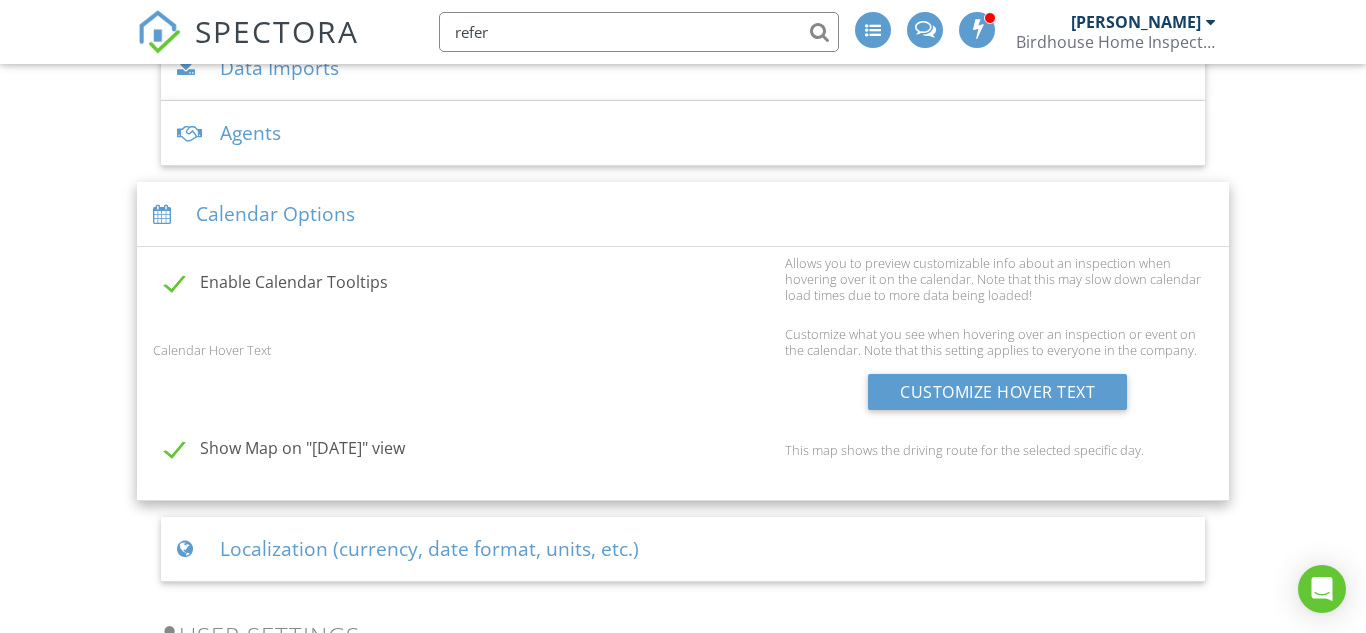 click at bounding box center (166, 214) 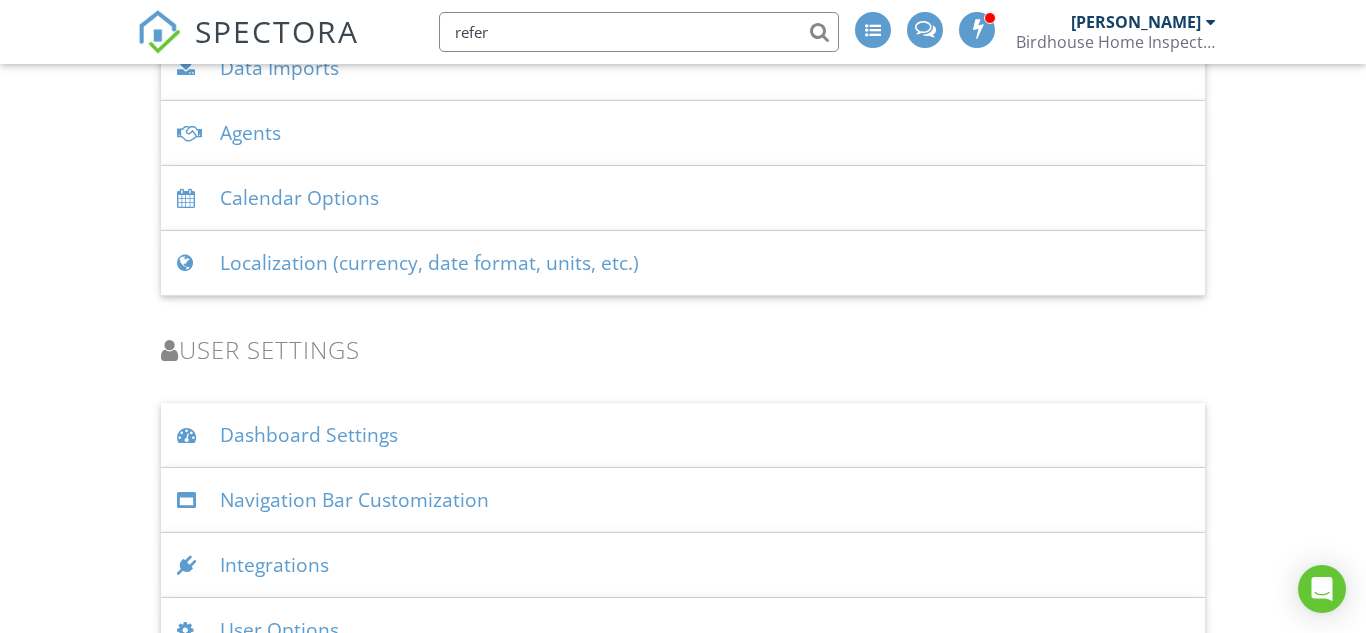 scroll, scrollTop: 2628, scrollLeft: 0, axis: vertical 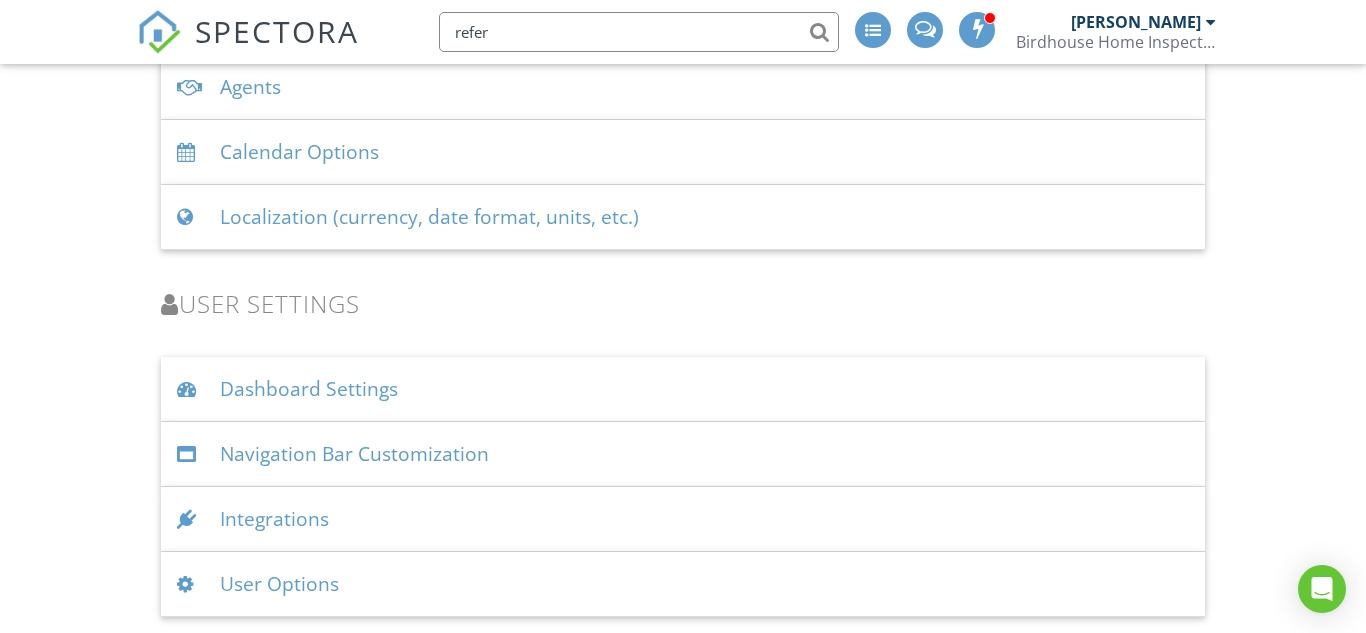 click at bounding box center (190, 584) 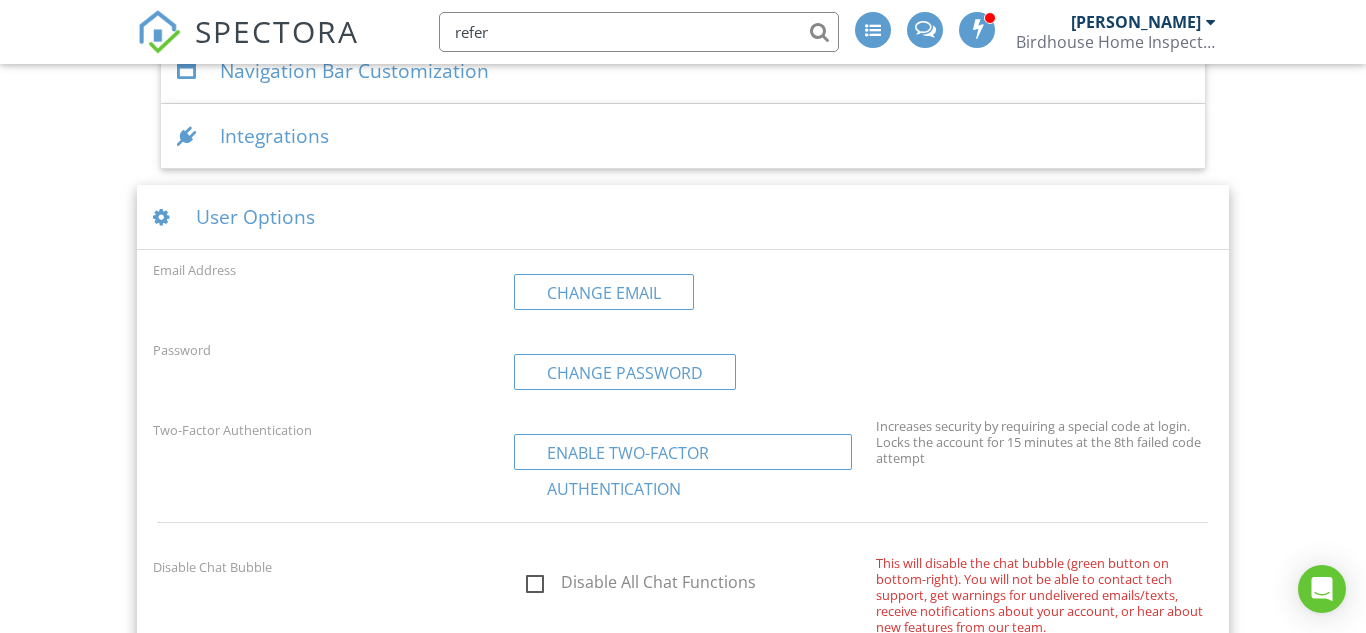 scroll, scrollTop: 2954, scrollLeft: 0, axis: vertical 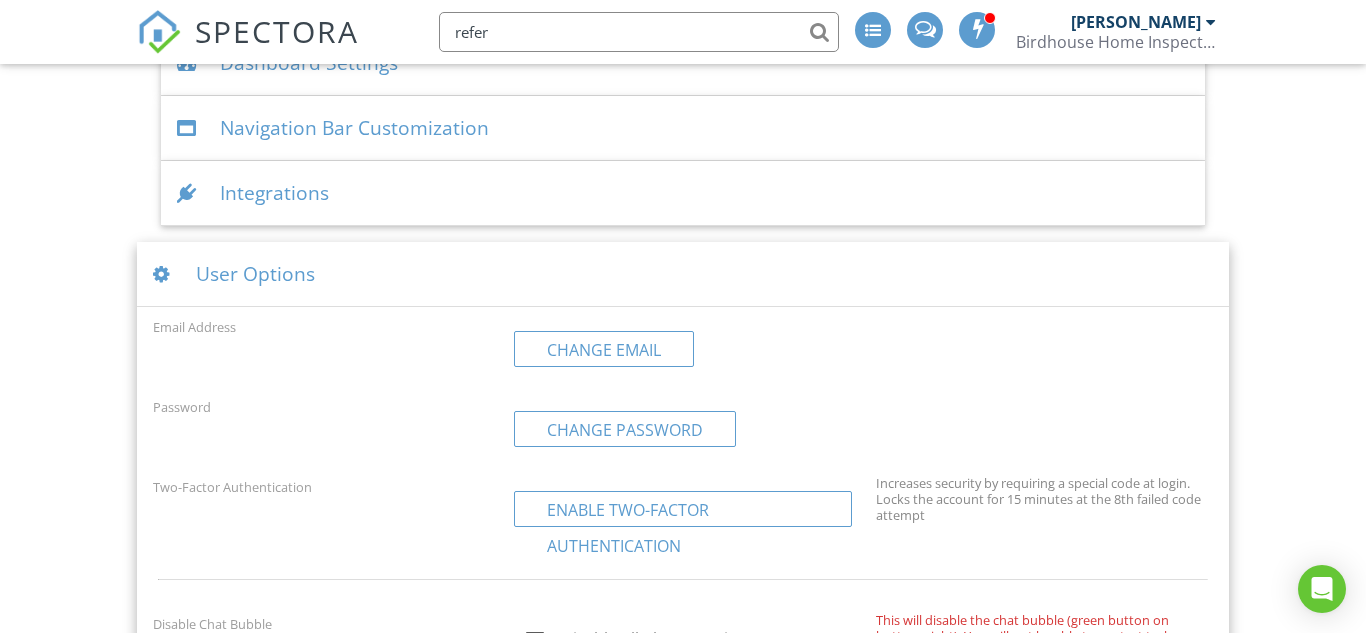 click on "Integrations" at bounding box center [683, 193] 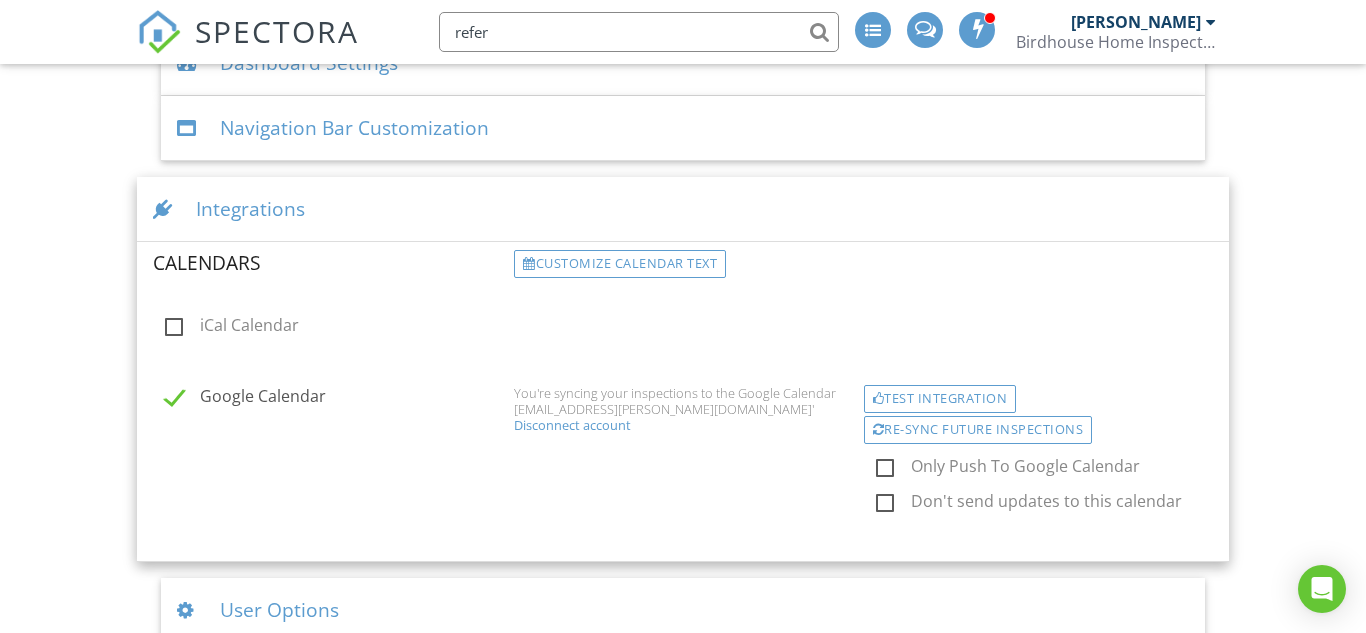 click at bounding box center (166, 209) 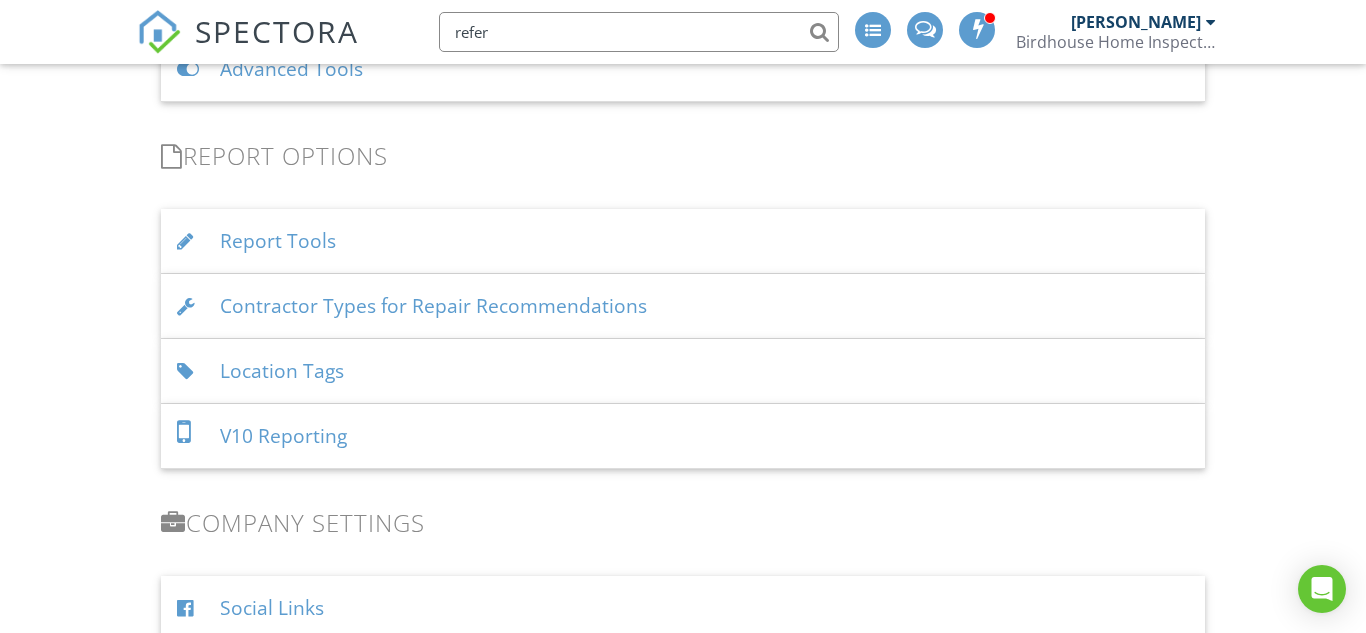 scroll, scrollTop: 1843, scrollLeft: 0, axis: vertical 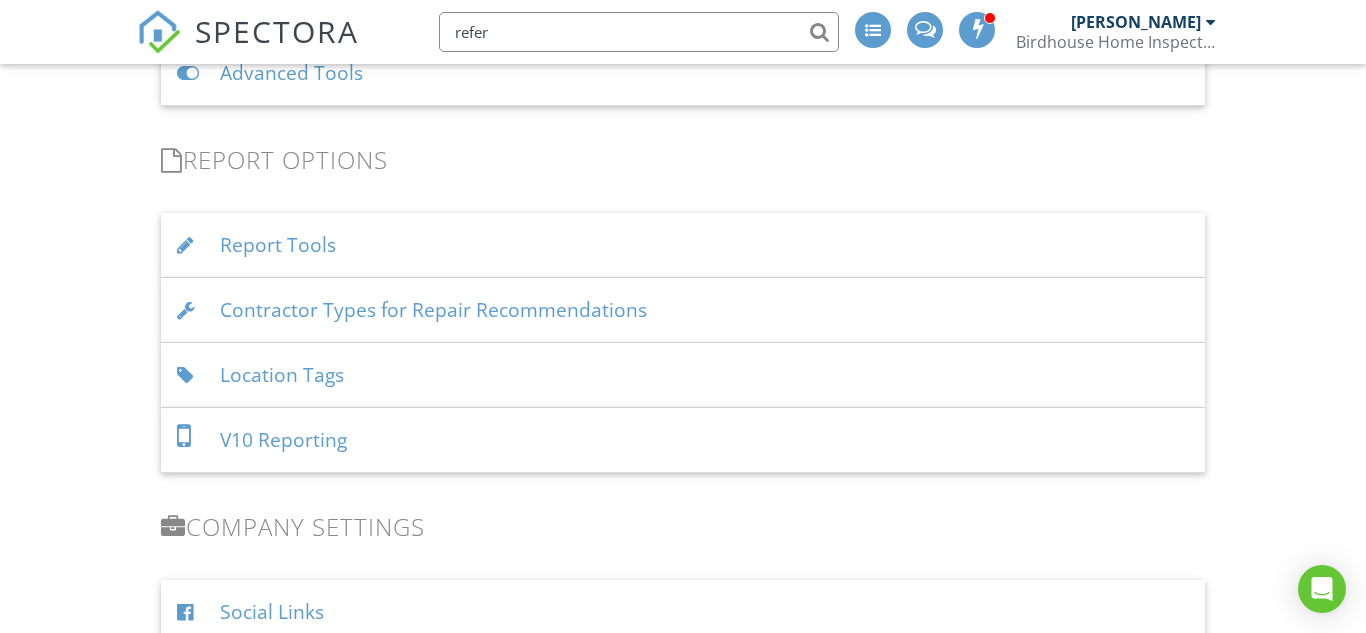 click on "SPECTORA" at bounding box center (277, 31) 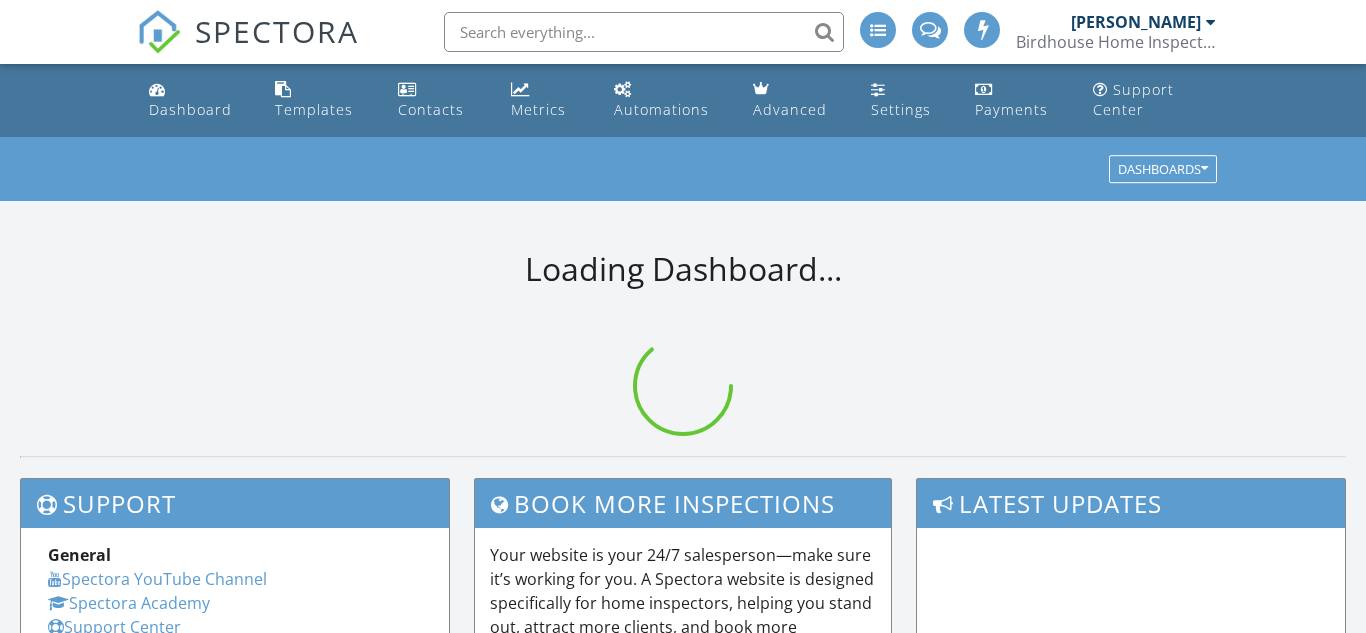 scroll, scrollTop: 0, scrollLeft: 0, axis: both 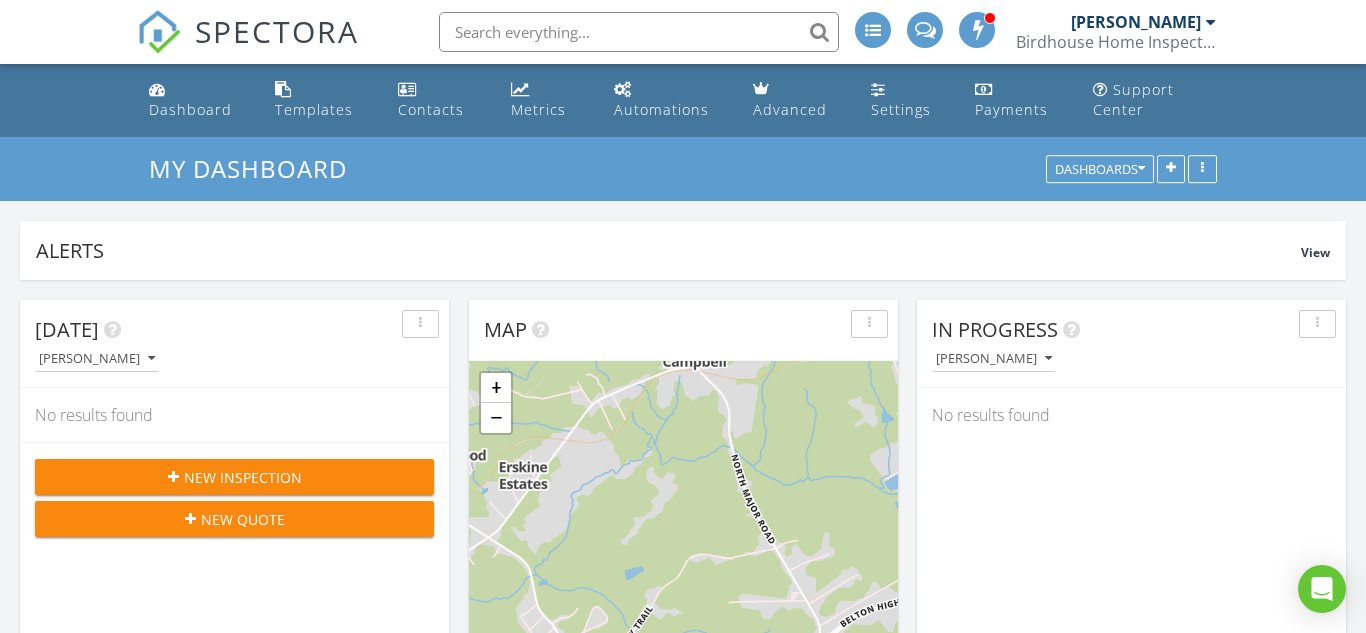click at bounding box center [639, 32] 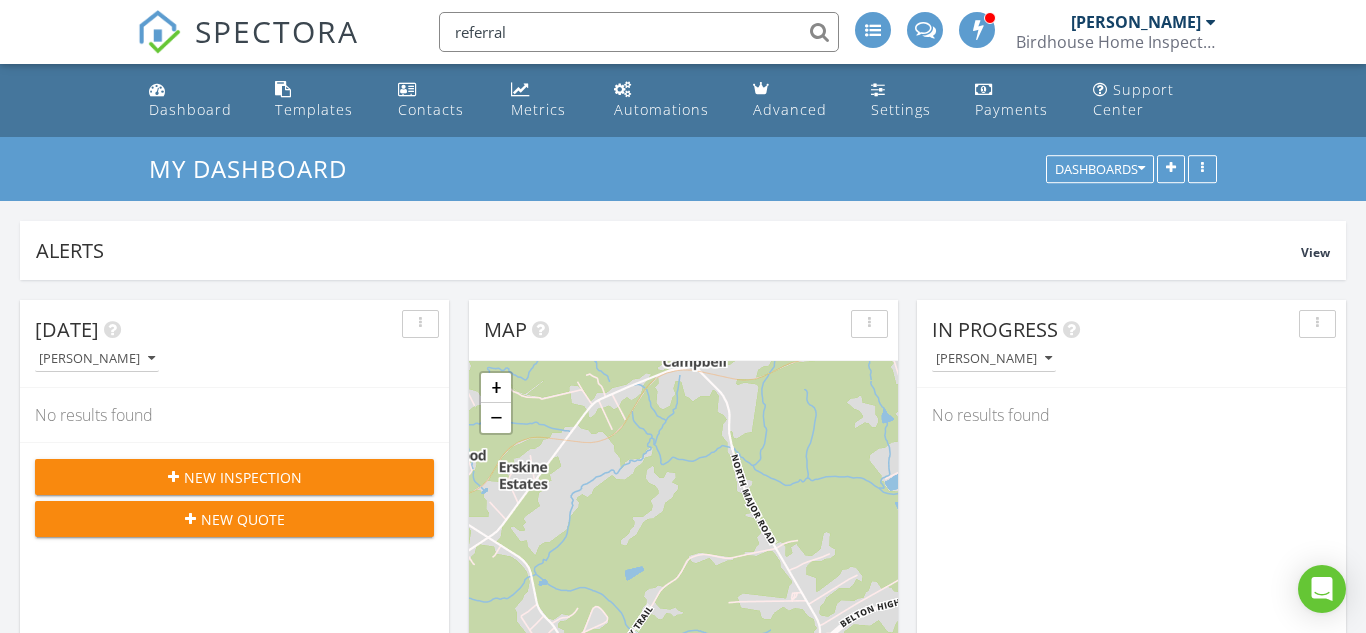 type on "referral" 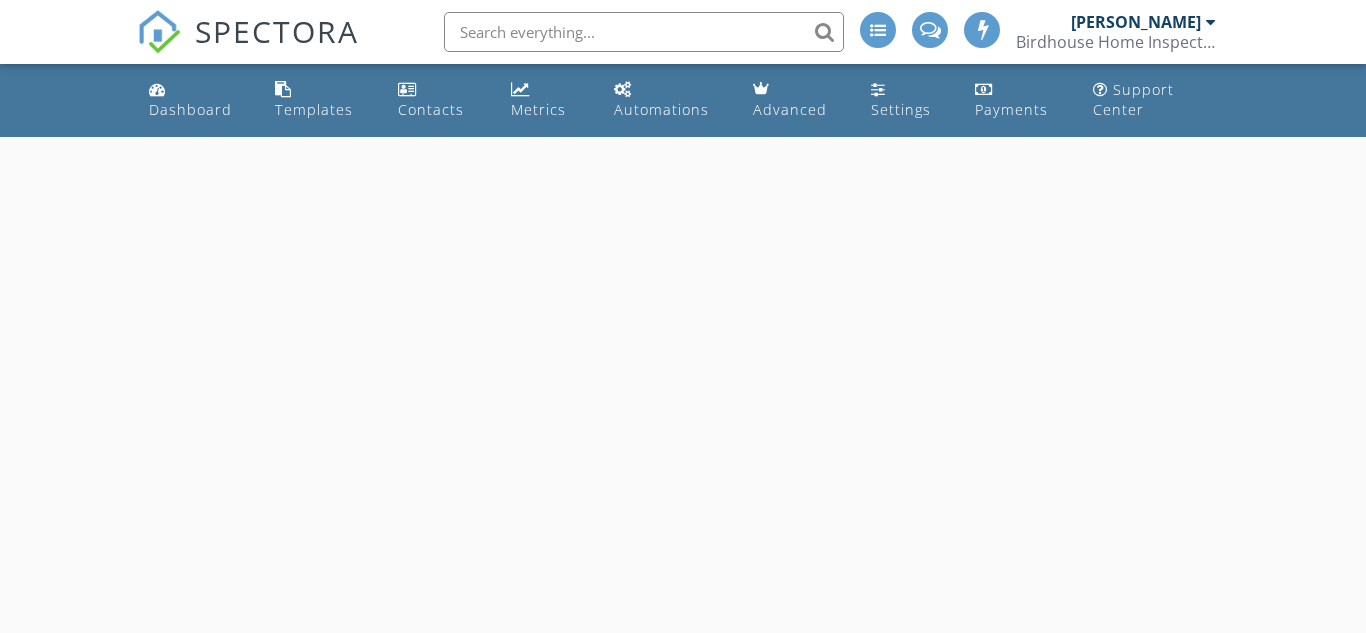 scroll, scrollTop: 0, scrollLeft: 0, axis: both 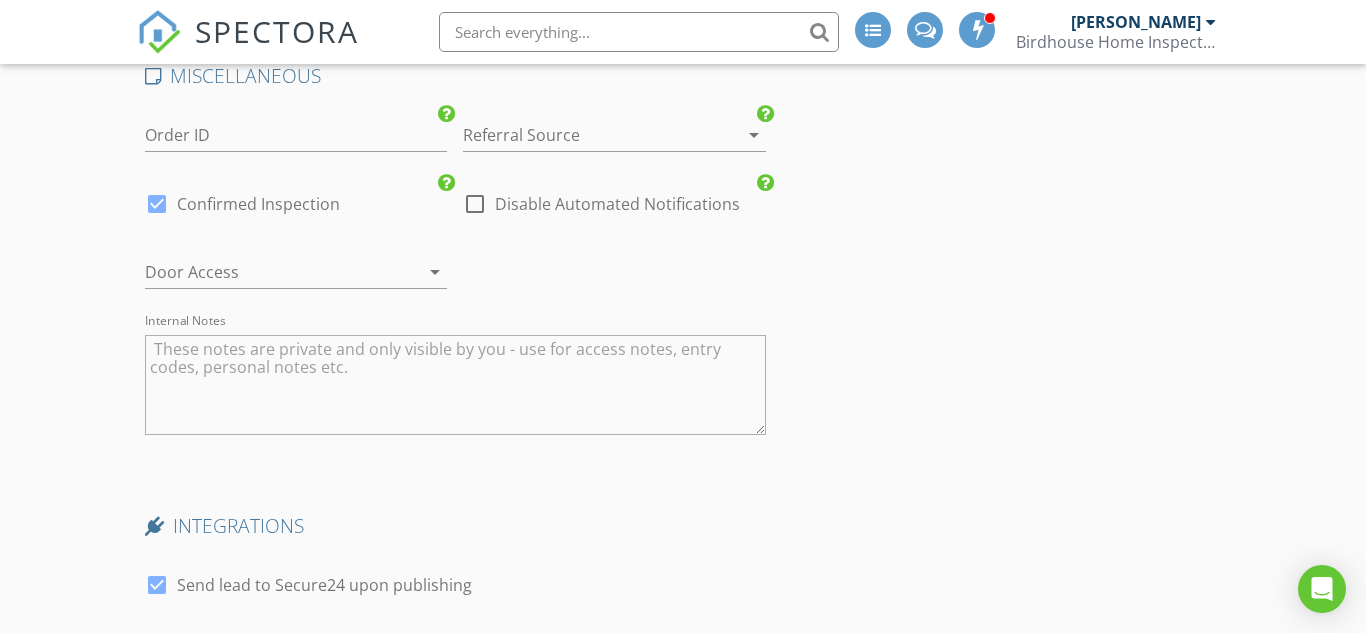 click on "arrow_drop_down" at bounding box center (754, 135) 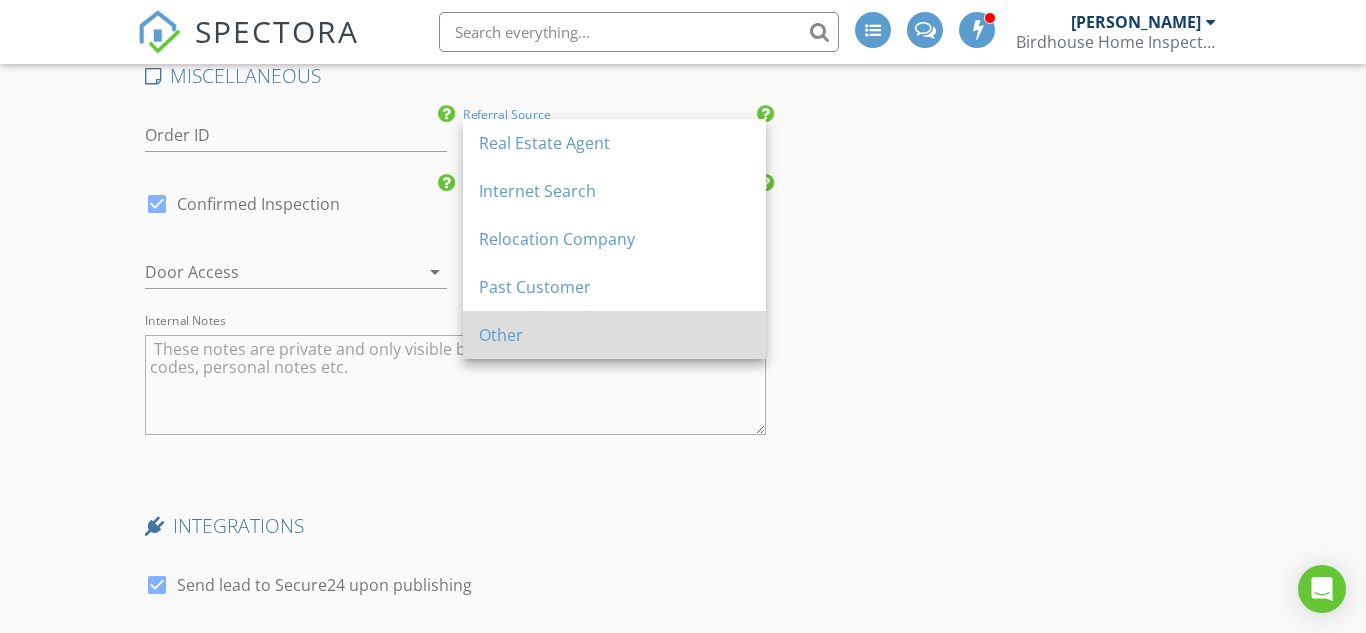 click on "Other" at bounding box center (614, 335) 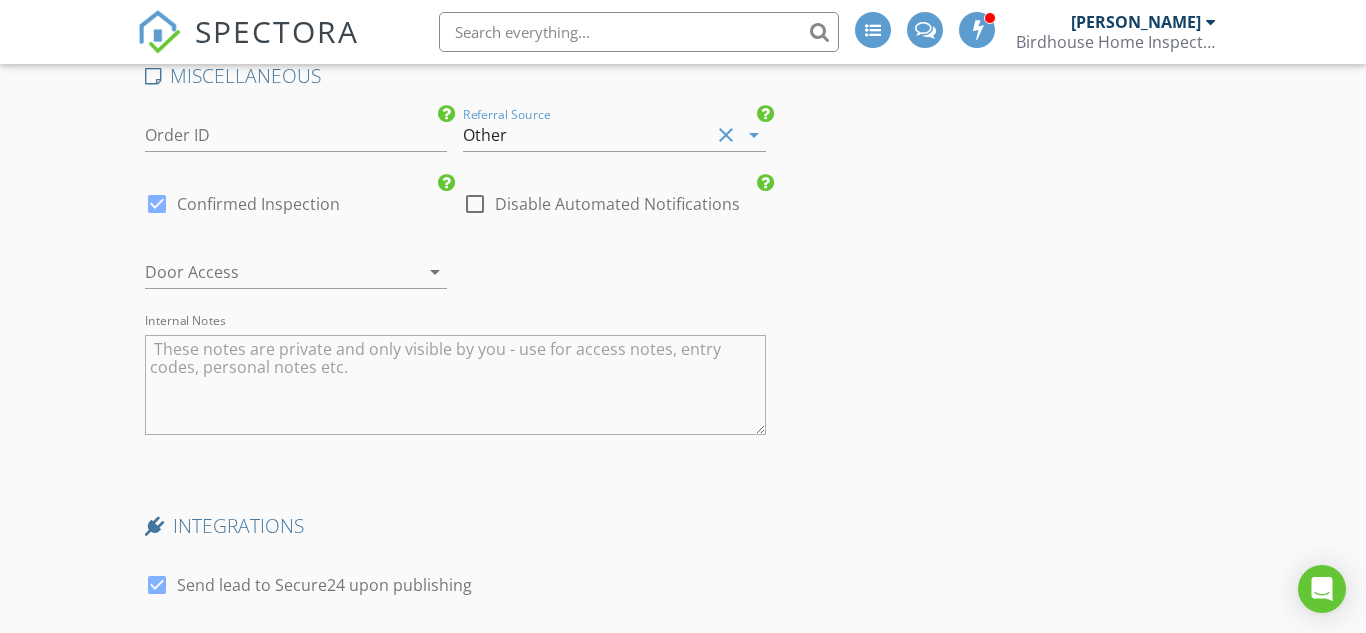 click on "clear" at bounding box center [726, 135] 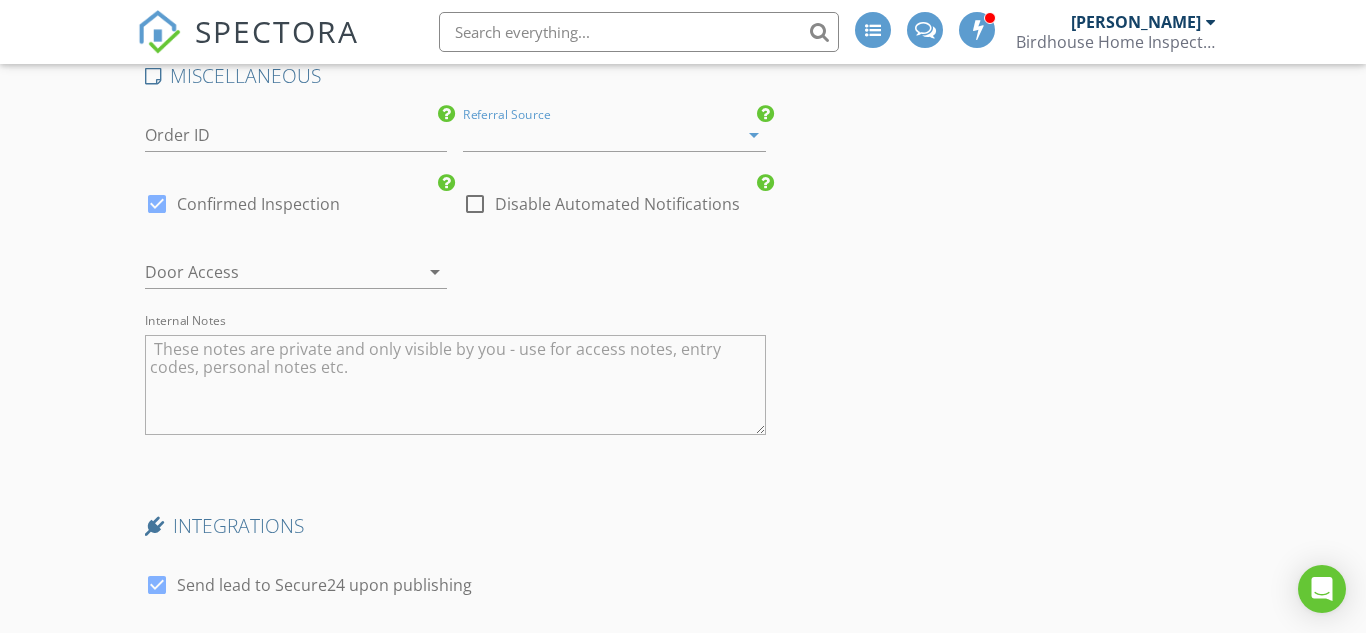 drag, startPoint x: 551, startPoint y: 118, endPoint x: 464, endPoint y: 111, distance: 87.28116 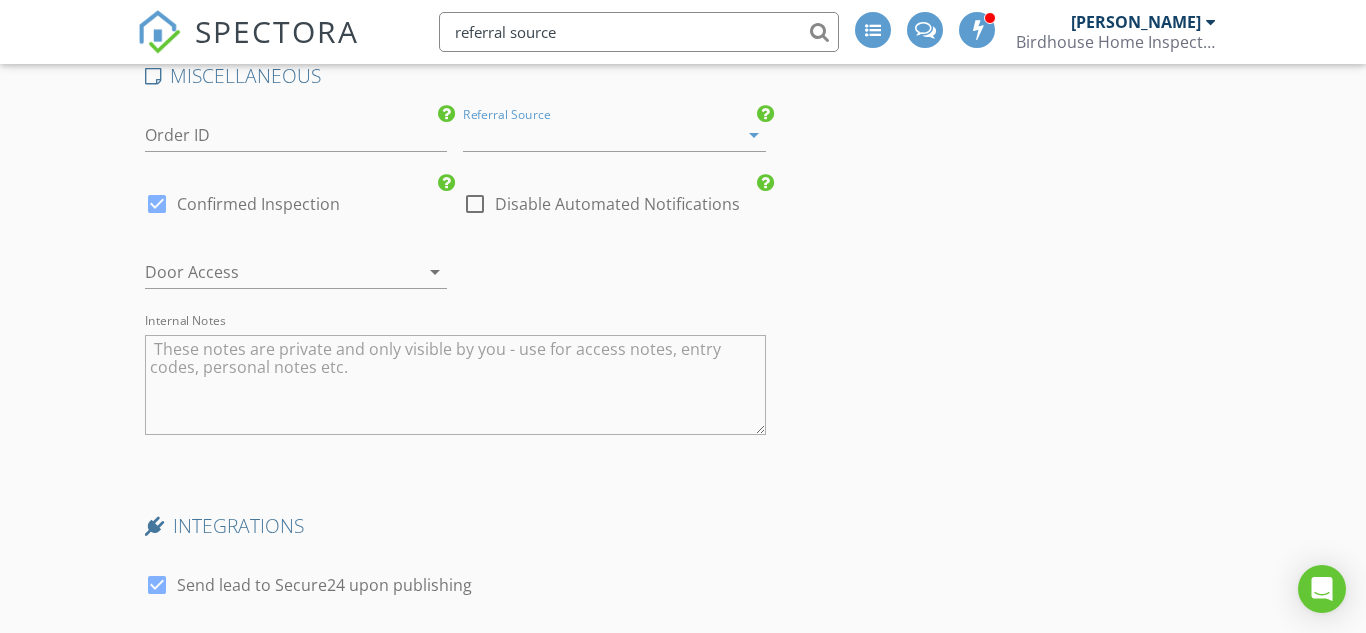 click on "referral source" at bounding box center [639, 32] 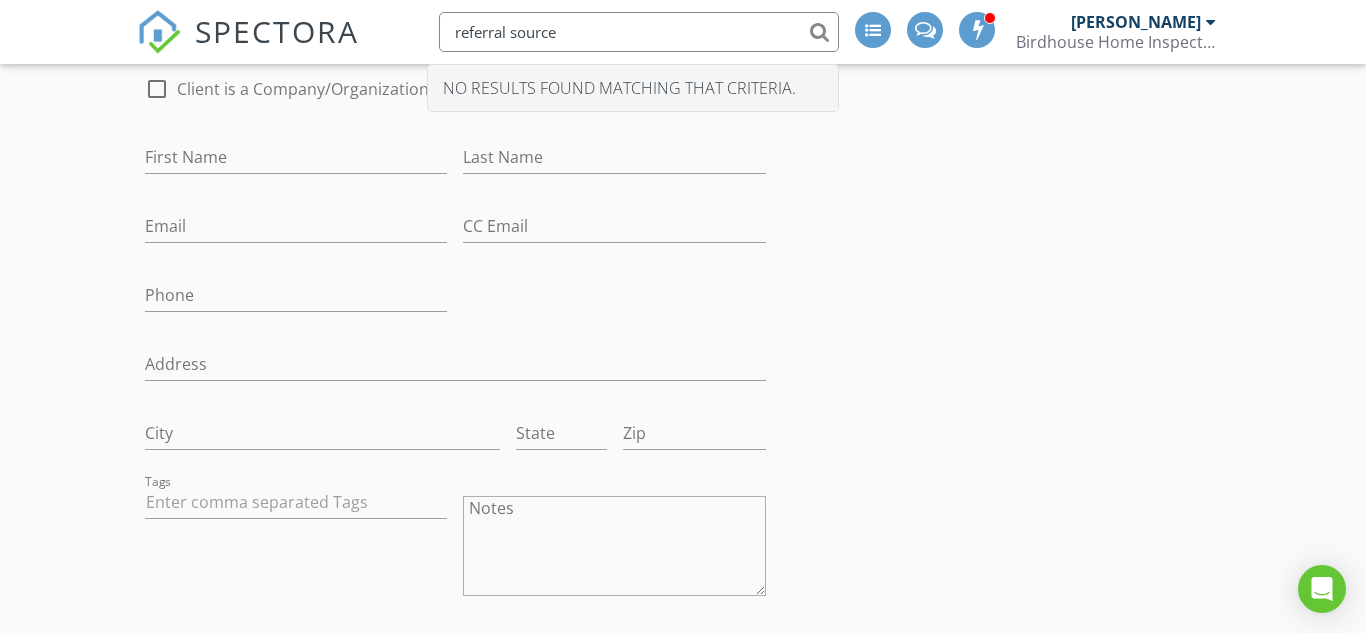 scroll, scrollTop: 0, scrollLeft: 0, axis: both 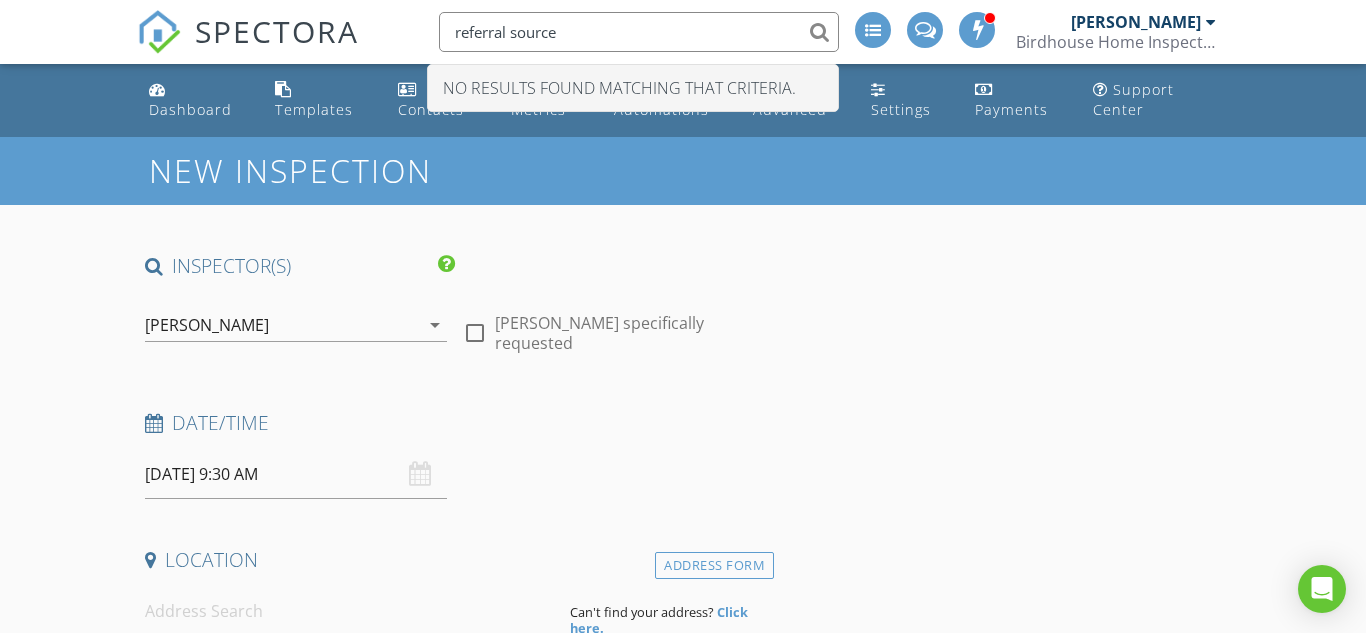 type on "referral source" 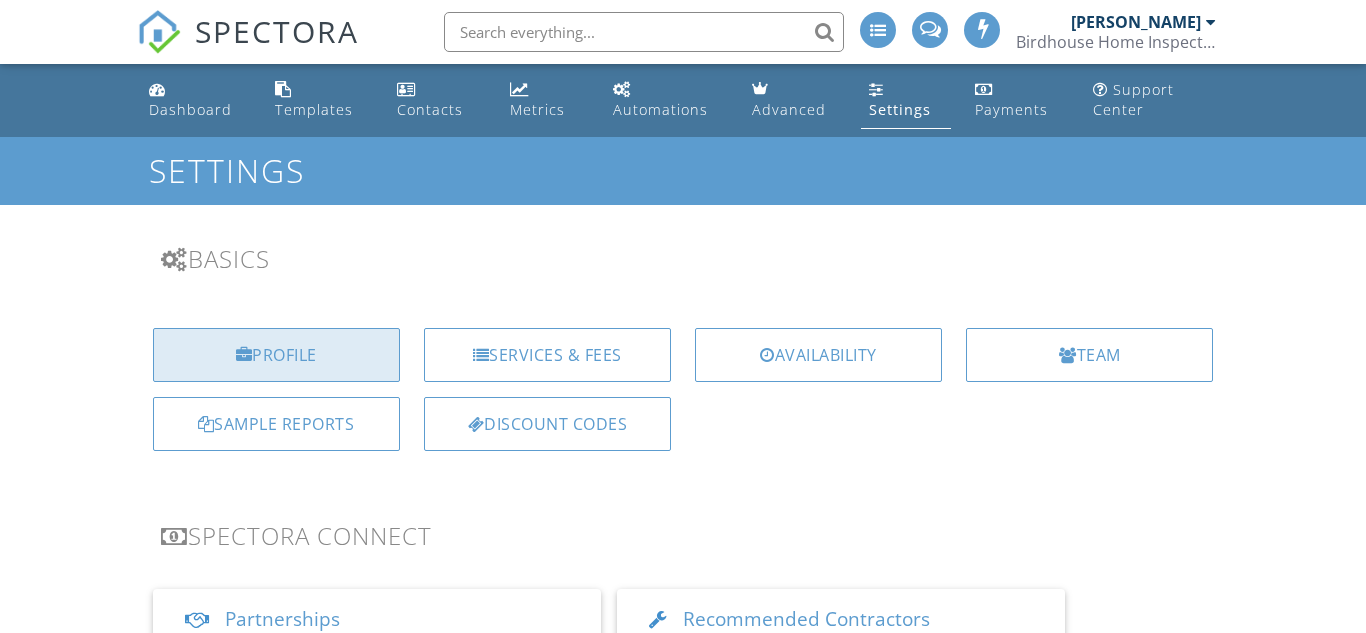 click on "Profile" at bounding box center (276, 355) 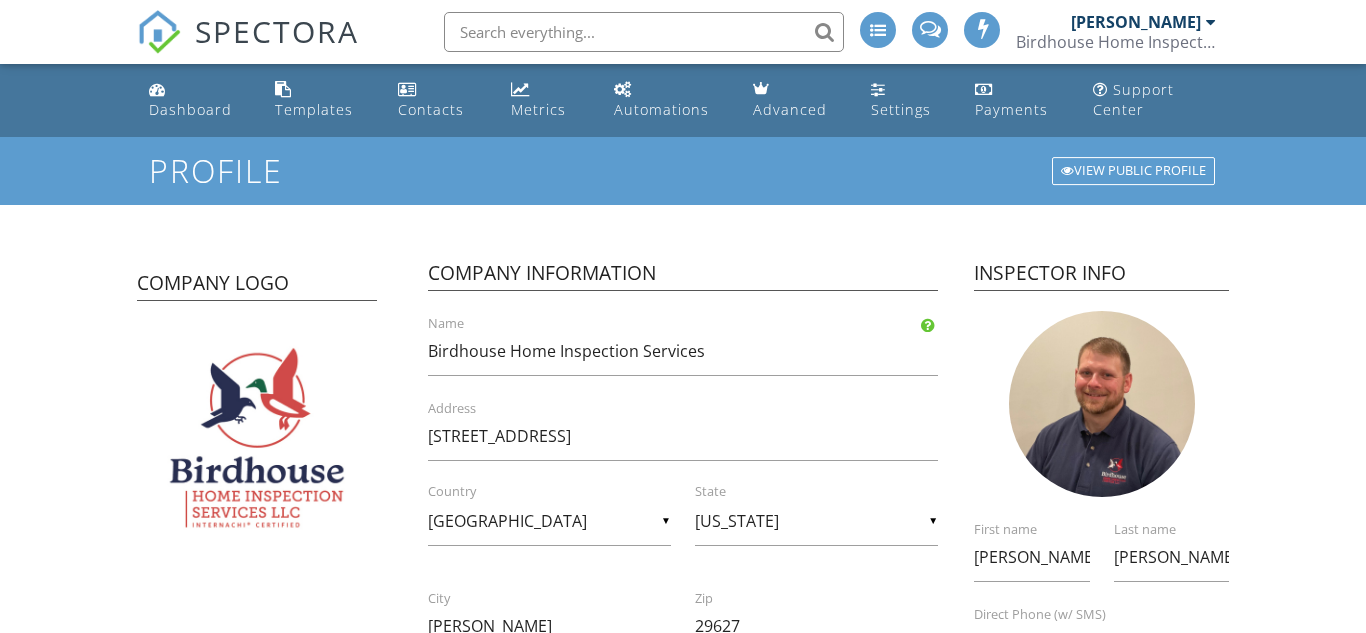 scroll, scrollTop: 0, scrollLeft: 0, axis: both 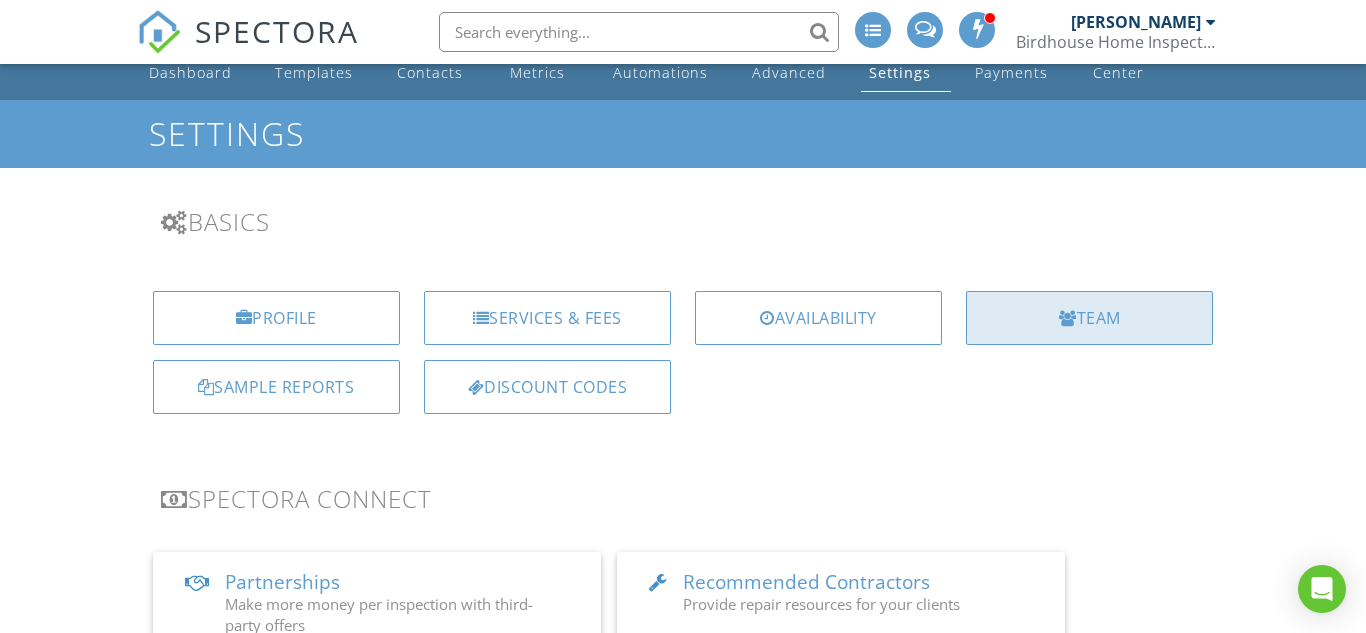 click on "Team" at bounding box center [1089, 318] 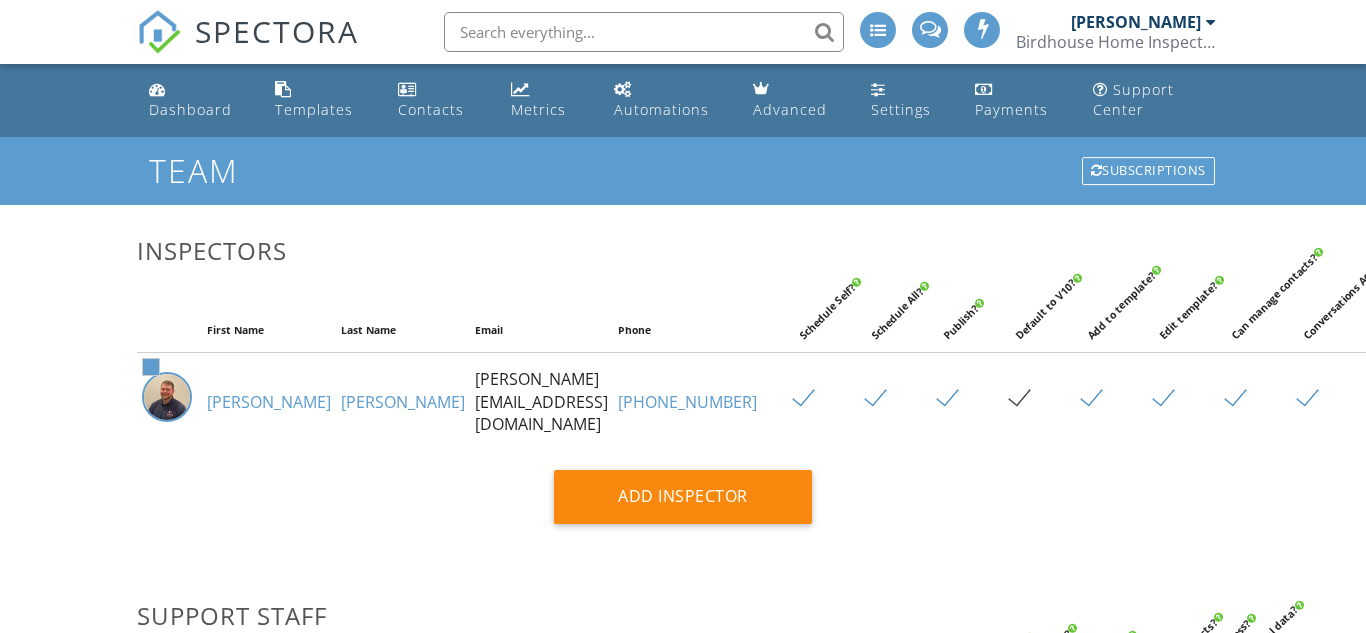 scroll, scrollTop: 0, scrollLeft: 0, axis: both 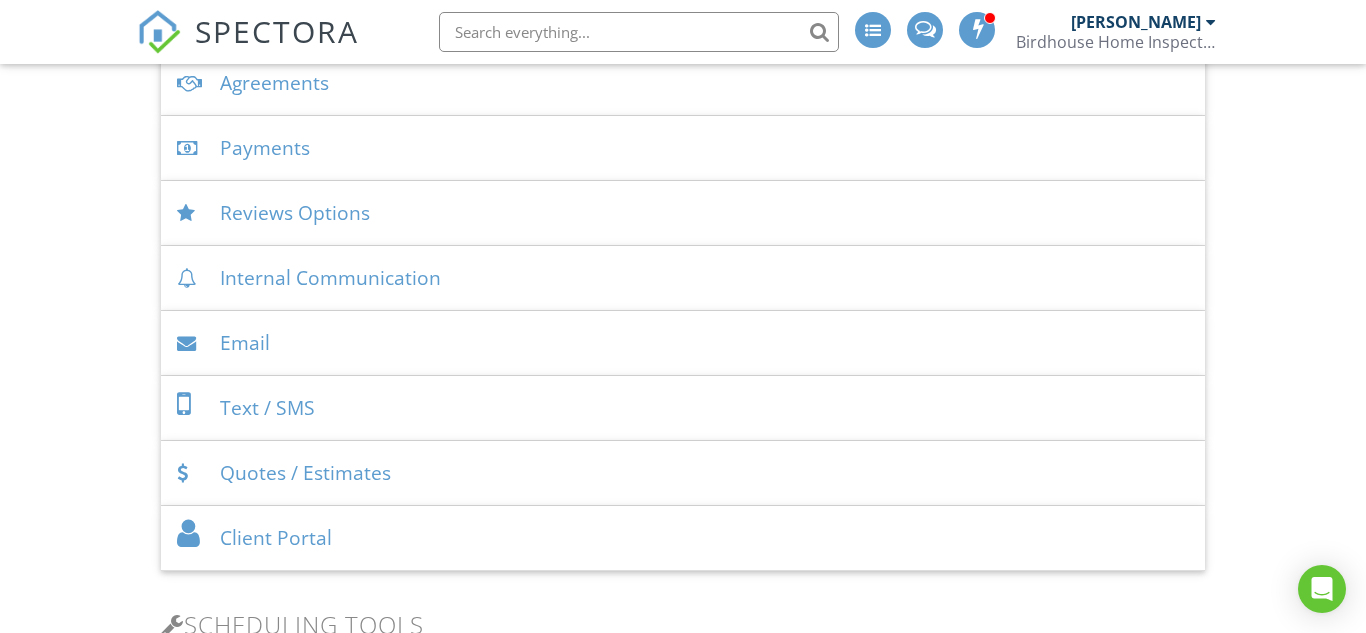 click at bounding box center (639, 32) 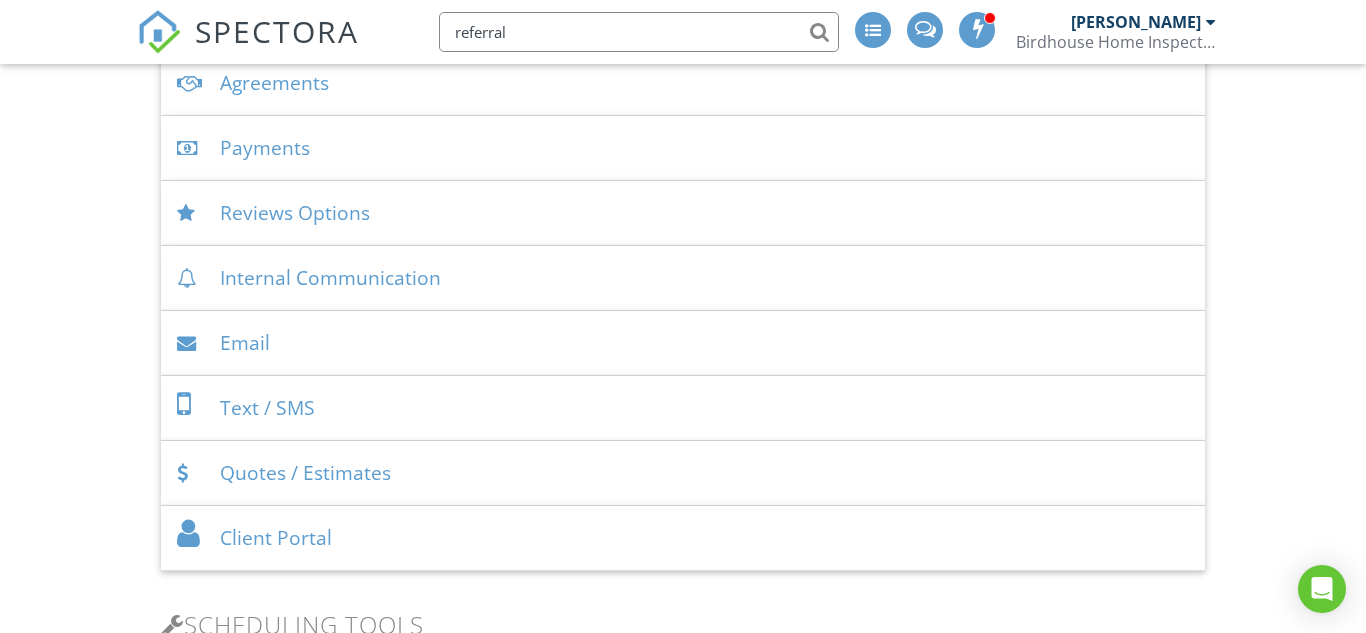 type on "referral" 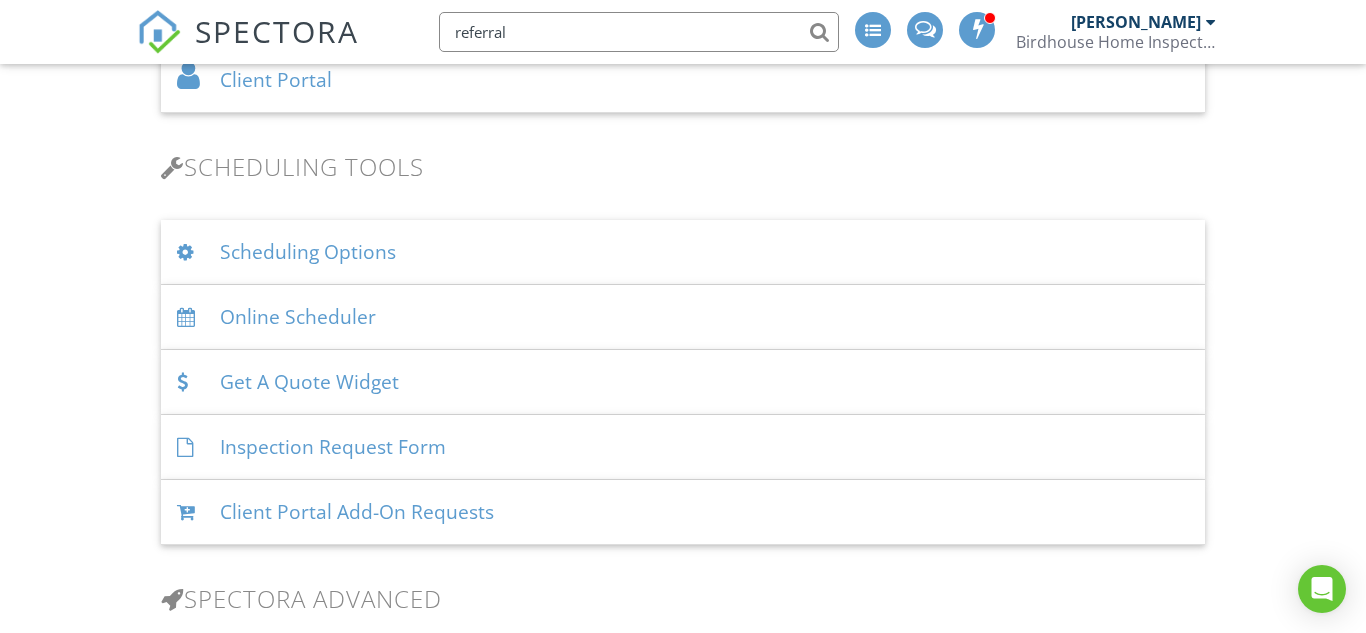 scroll, scrollTop: 1240, scrollLeft: 0, axis: vertical 